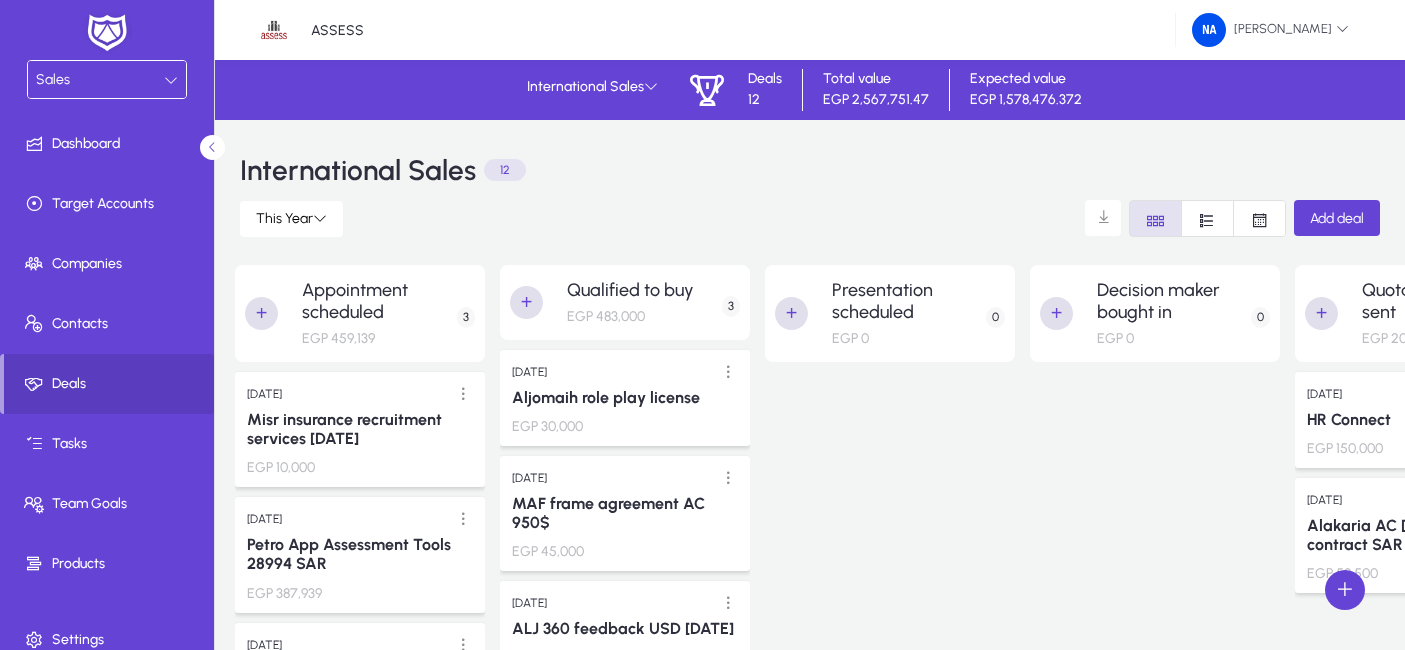 scroll, scrollTop: 0, scrollLeft: 0, axis: both 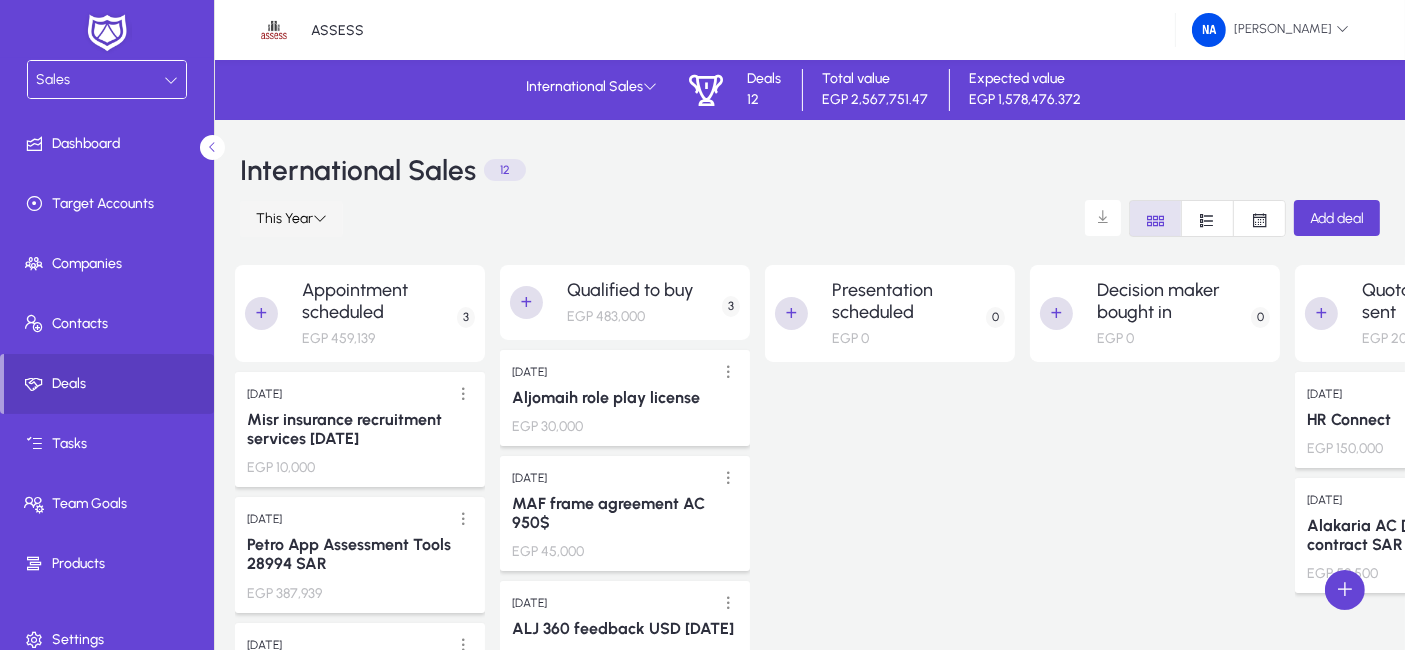 click 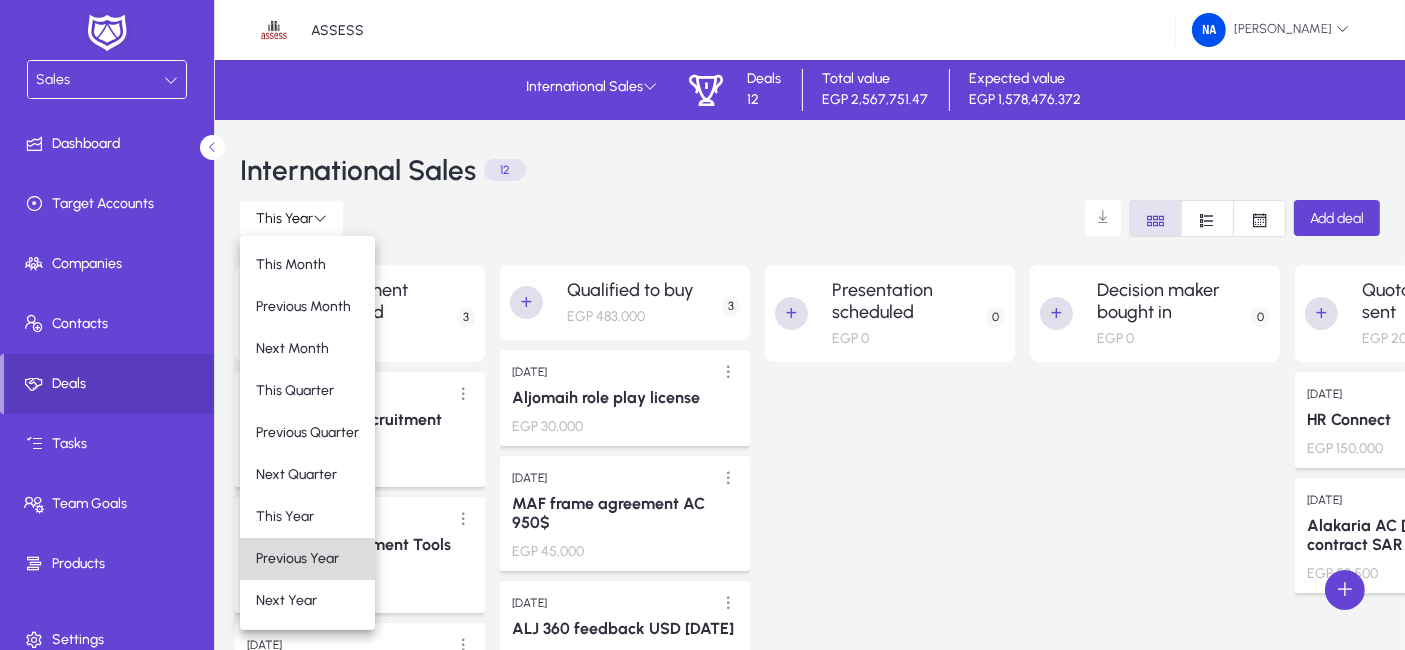 click on "Previous Year" at bounding box center [297, 558] 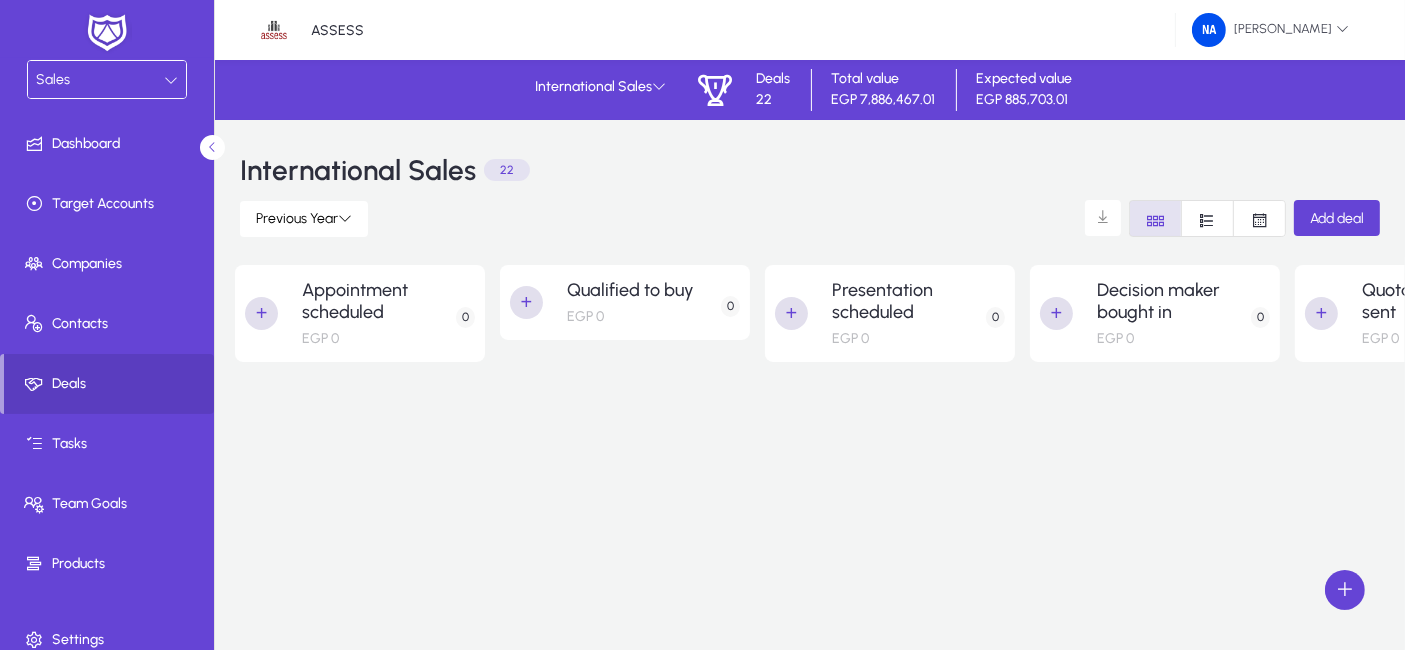 click at bounding box center [1155, 1050] 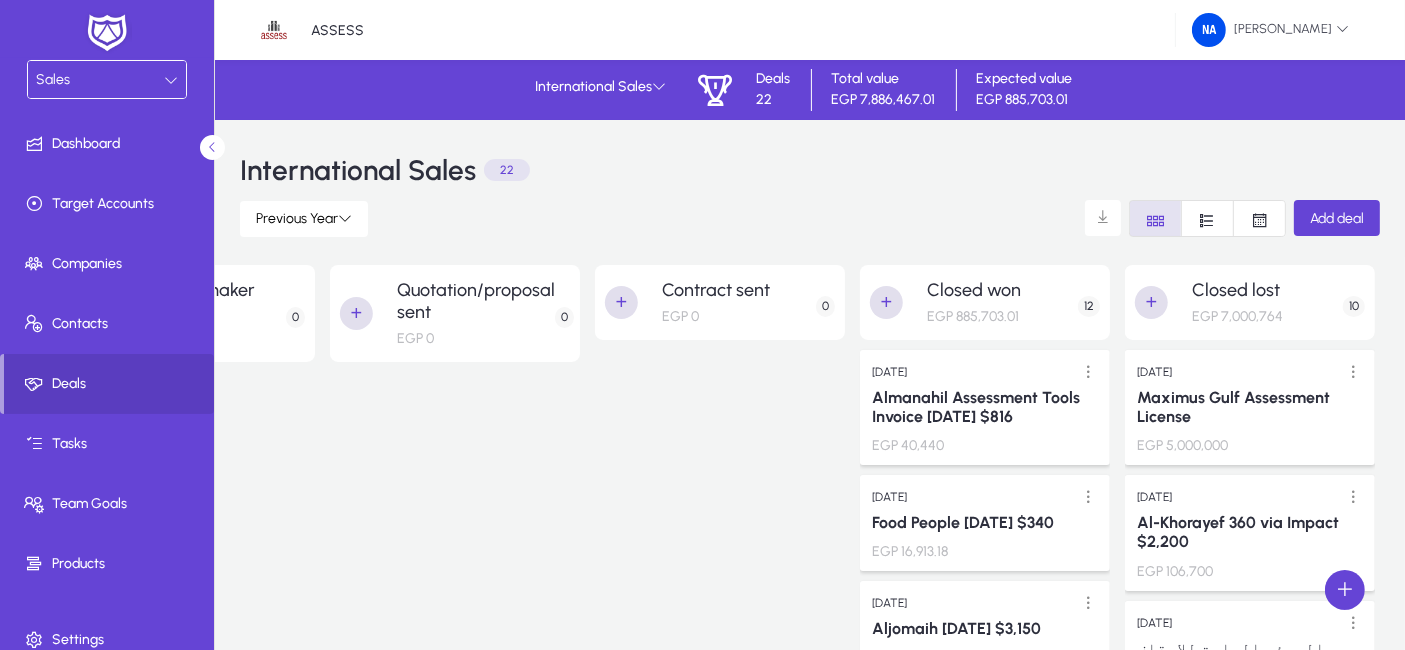 scroll, scrollTop: 0, scrollLeft: 969, axis: horizontal 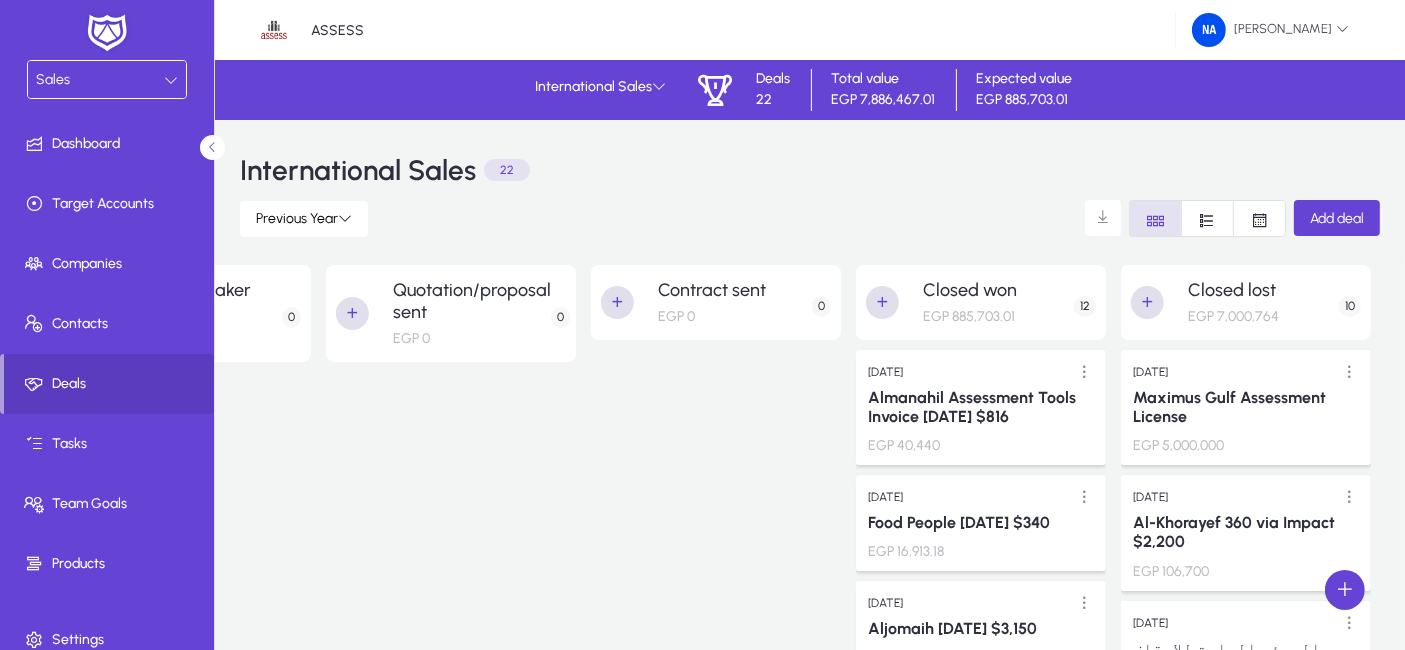 click at bounding box center (1207, 218) 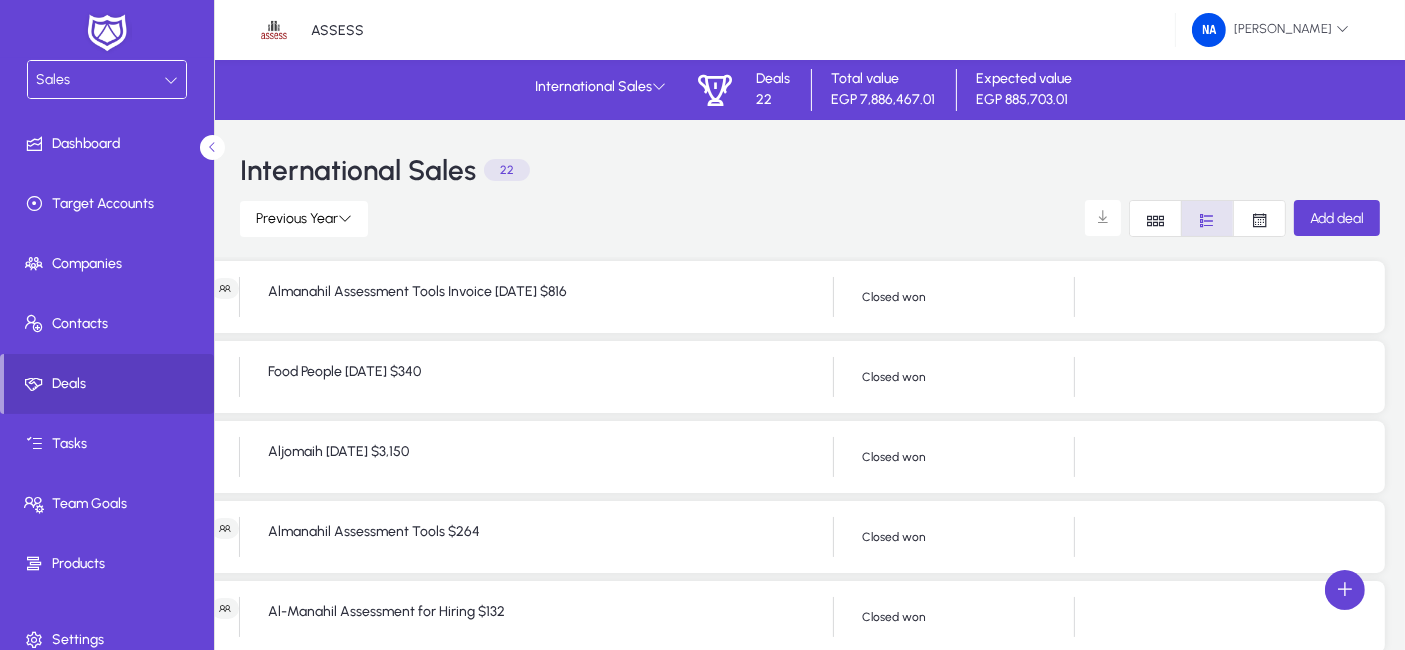 scroll, scrollTop: 0, scrollLeft: 280, axis: horizontal 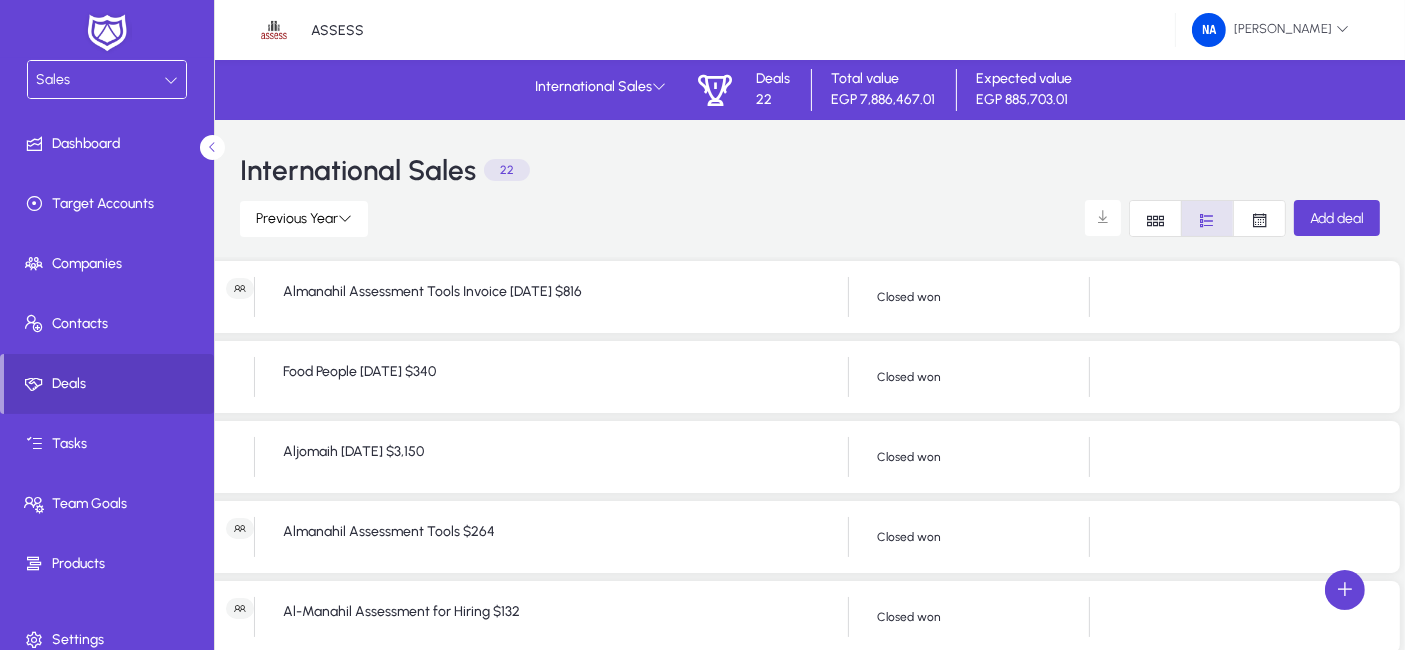 click at bounding box center (1155, 218) 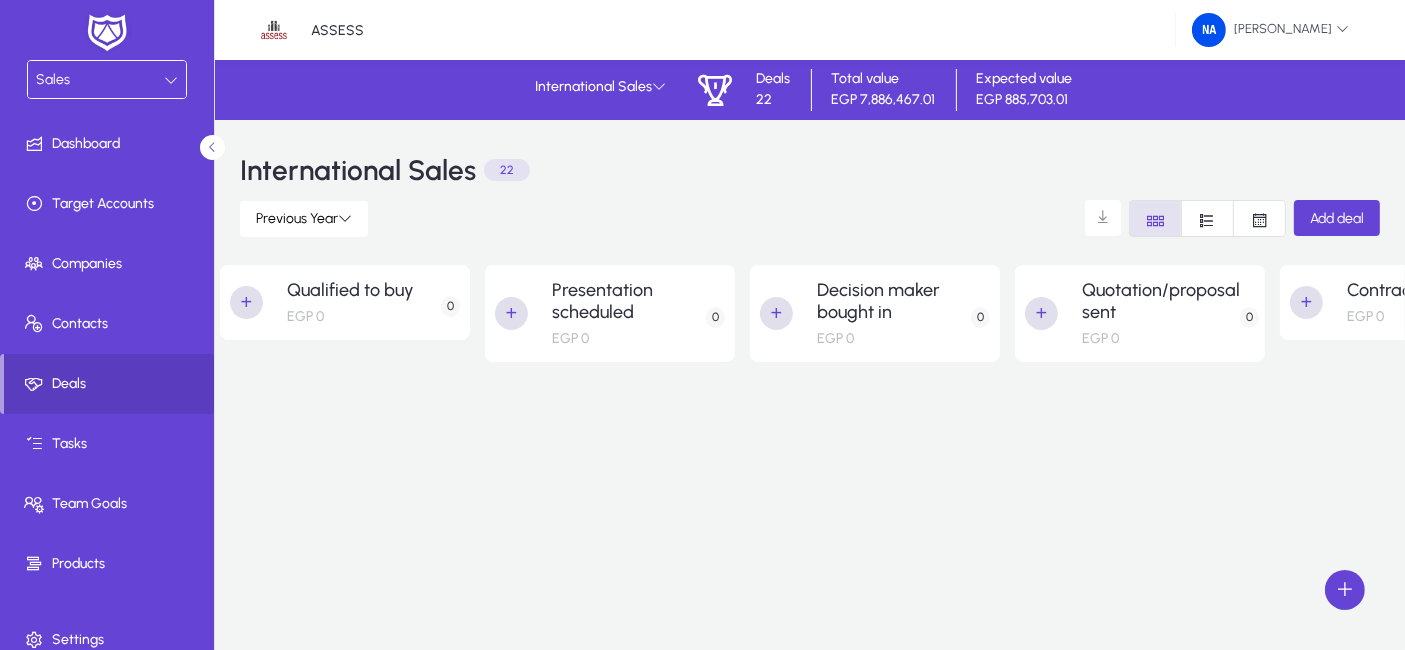 click at bounding box center (875, 1050) 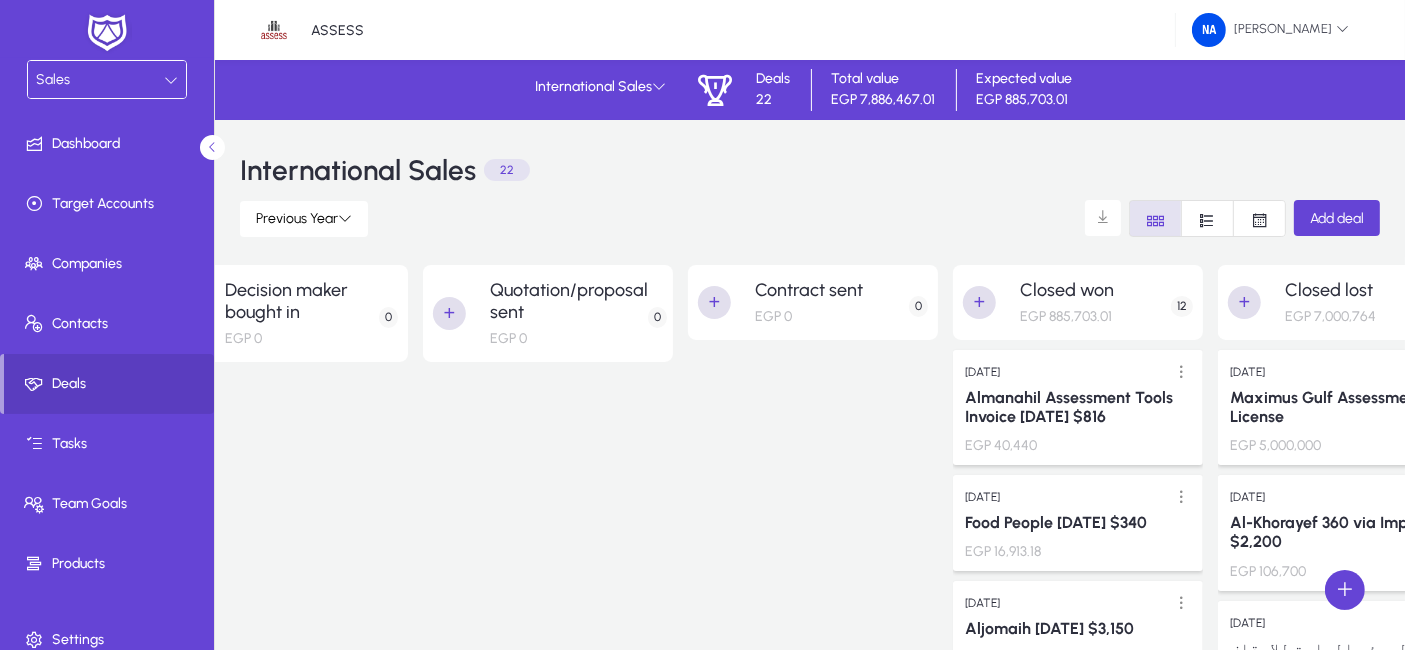 scroll, scrollTop: 0, scrollLeft: 969, axis: horizontal 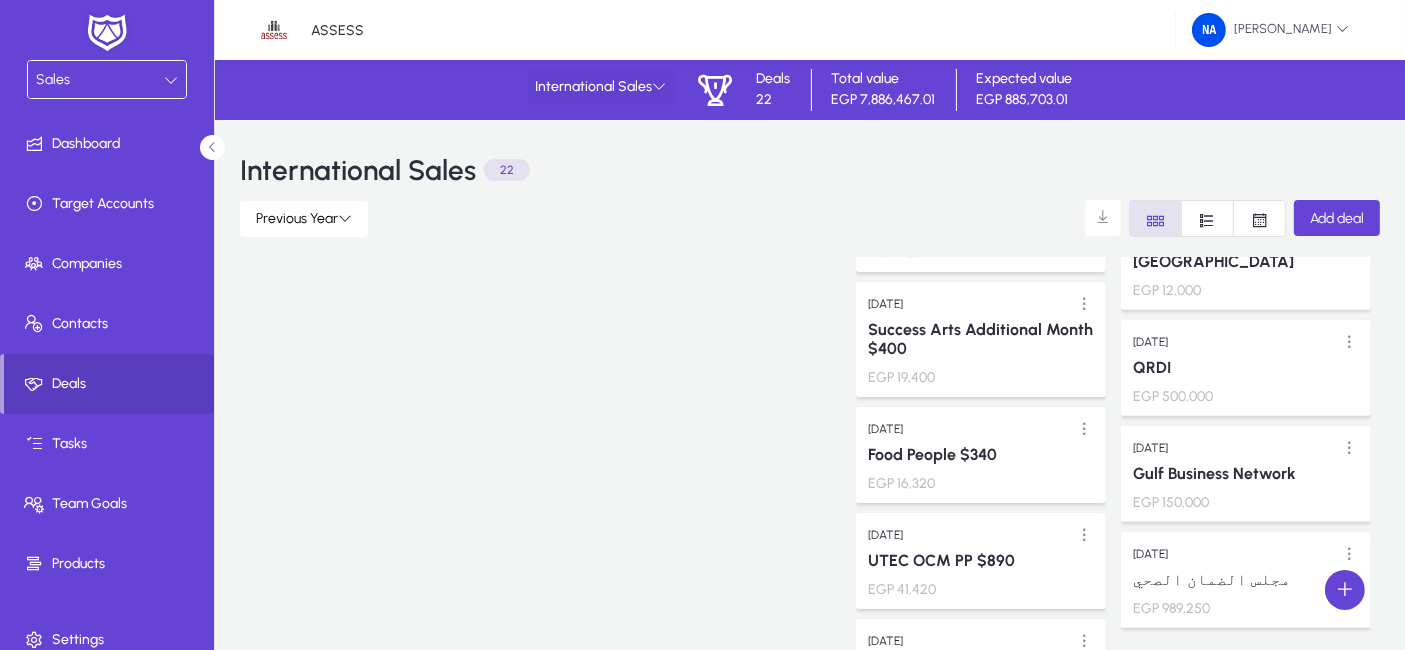 click on "International Sales" 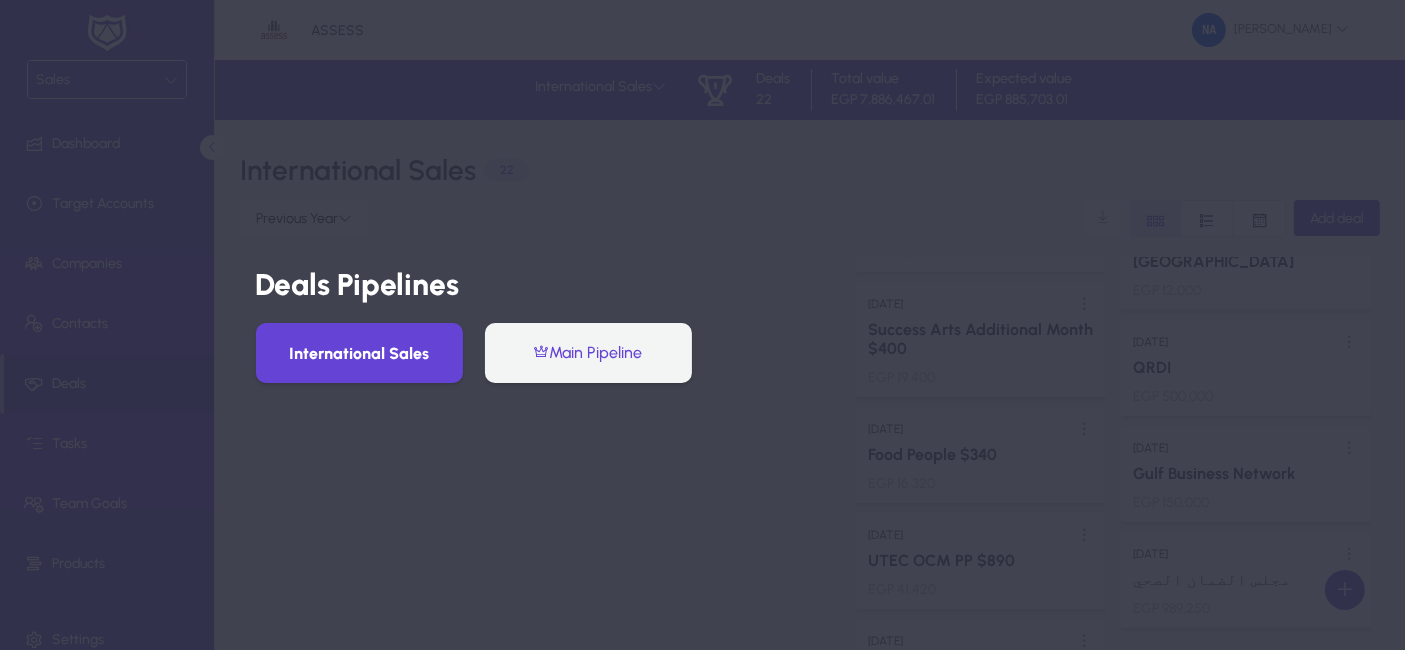 click on "Main Pipeline" at bounding box center (588, 353) 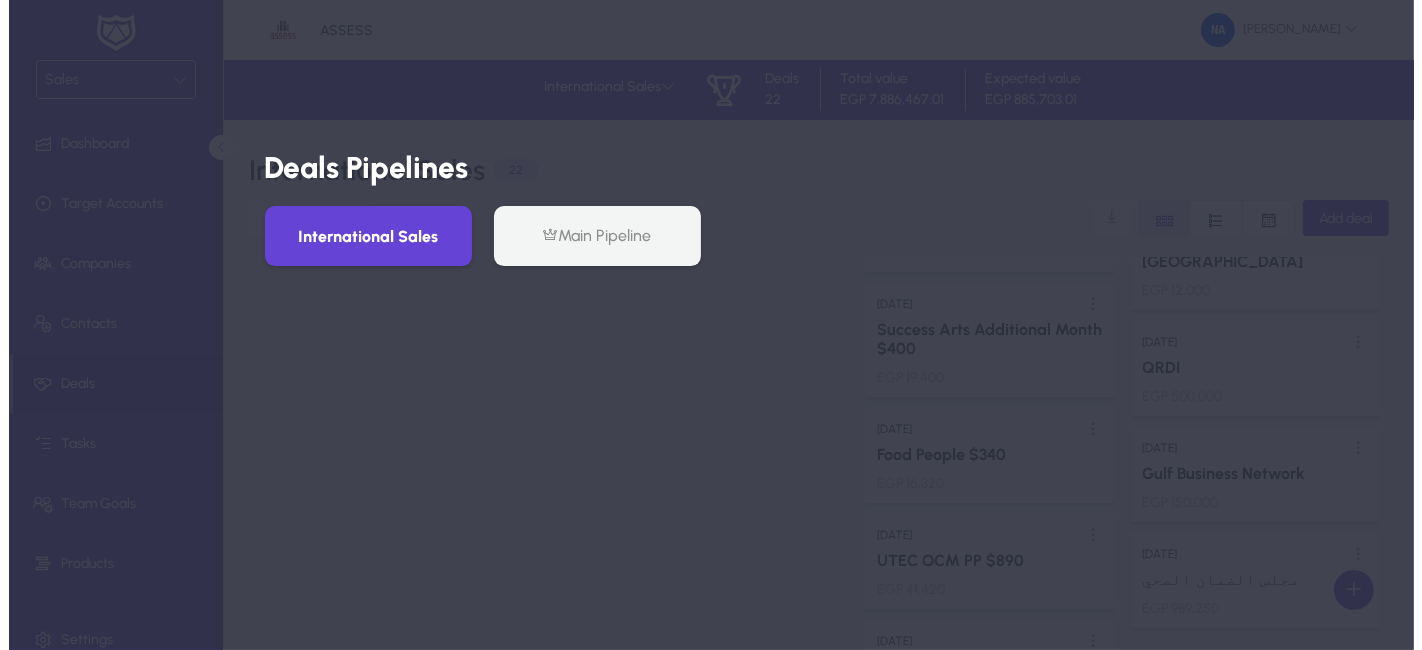 scroll, scrollTop: 0, scrollLeft: 0, axis: both 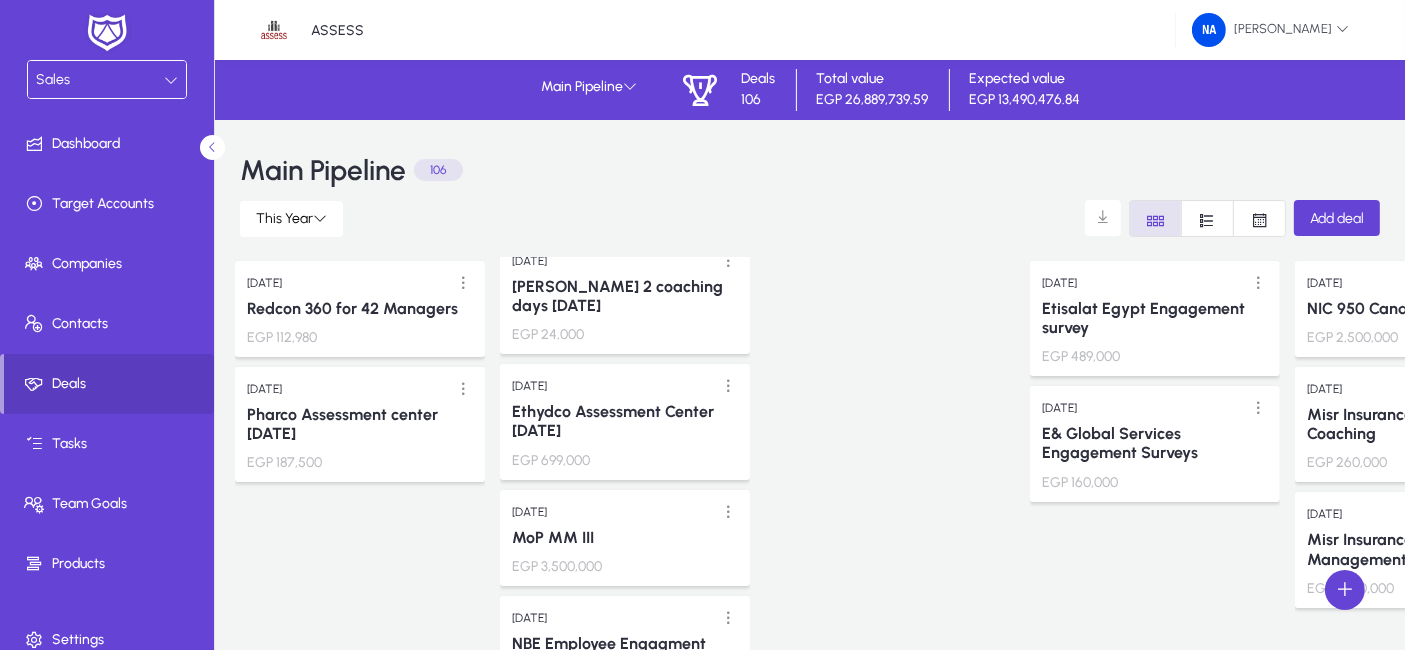 click on "[DATE]  Etisalat [GEOGRAPHIC_DATA] Engagement survey     EGP 489,000  [DATE]  E& Global Services Engagement Surveys    EGP 160,000" at bounding box center (1155, 2748) 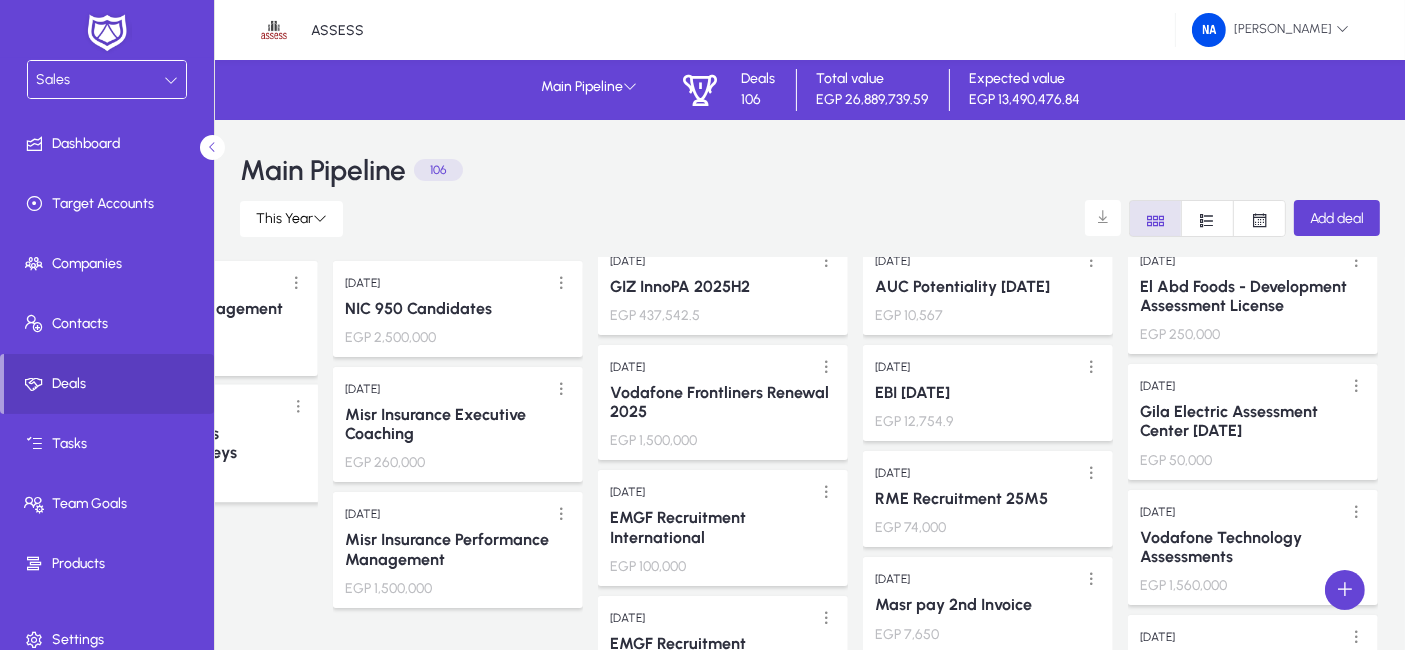 scroll, scrollTop: 0, scrollLeft: 969, axis: horizontal 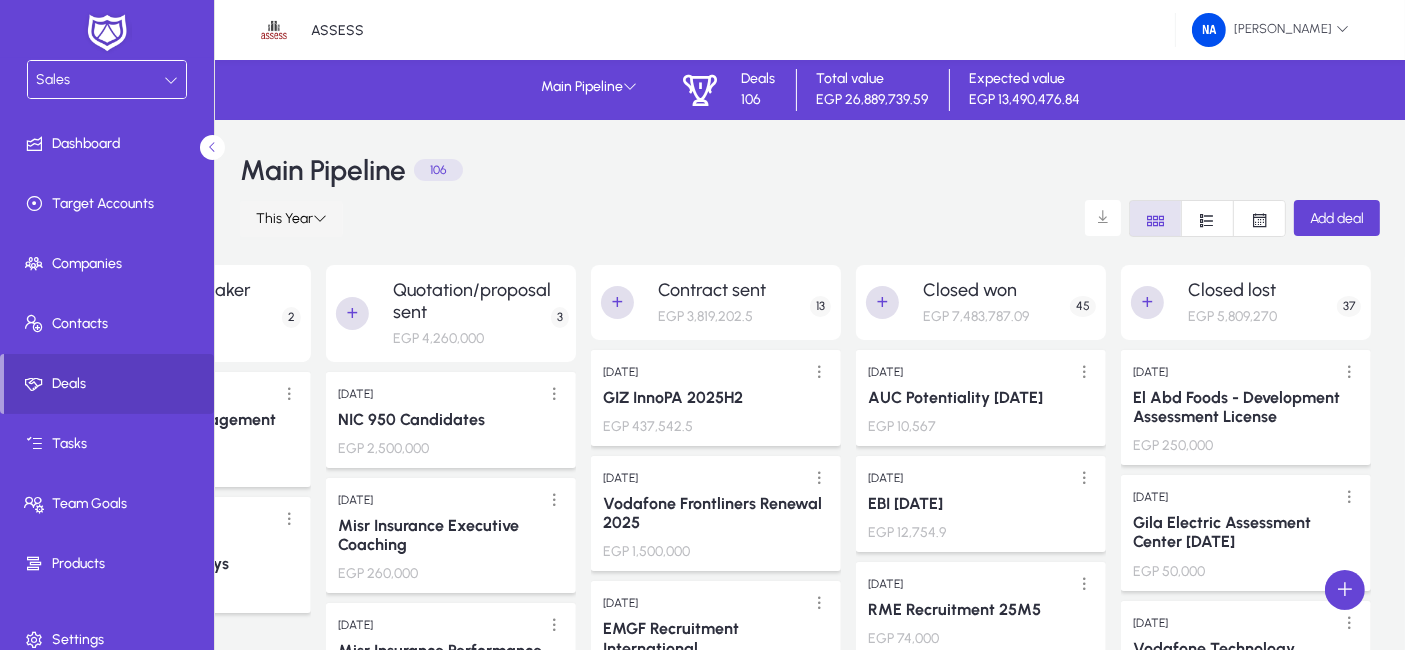 click on "This Year" 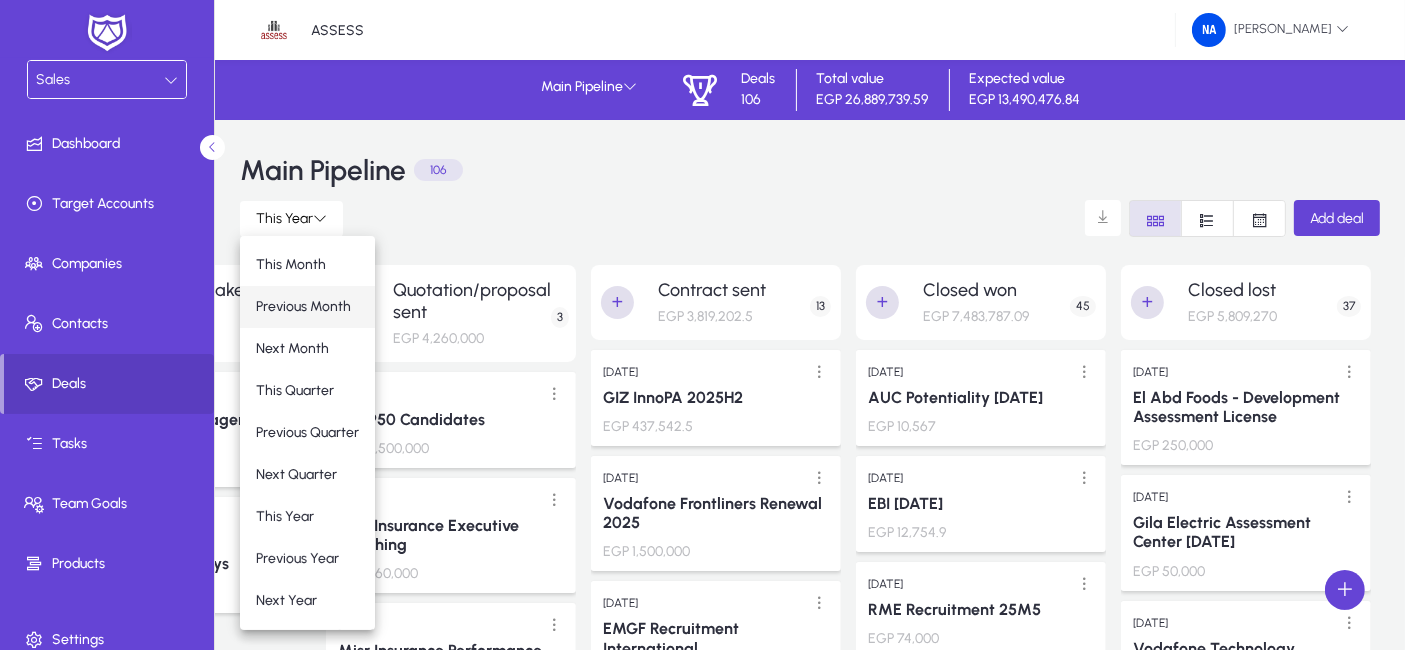 click on "Previous Month" at bounding box center (303, 306) 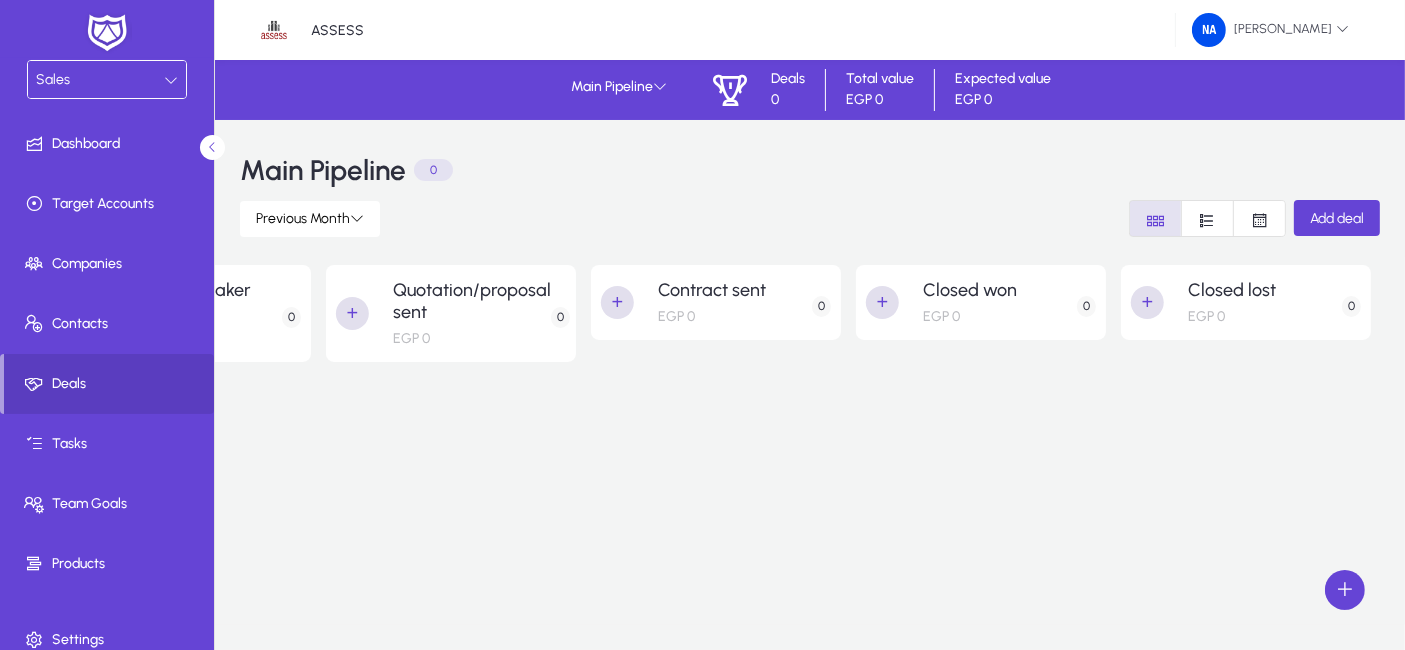 scroll, scrollTop: 0, scrollLeft: 952, axis: horizontal 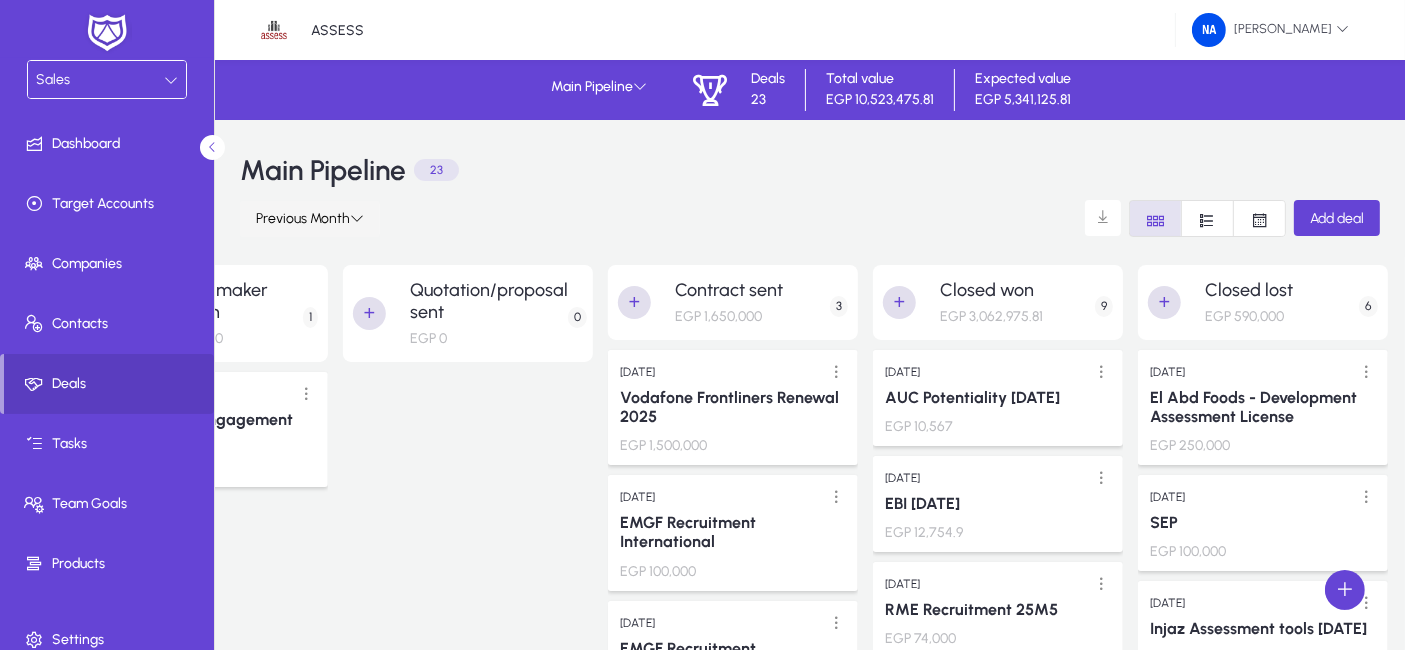 click on "Previous Month" 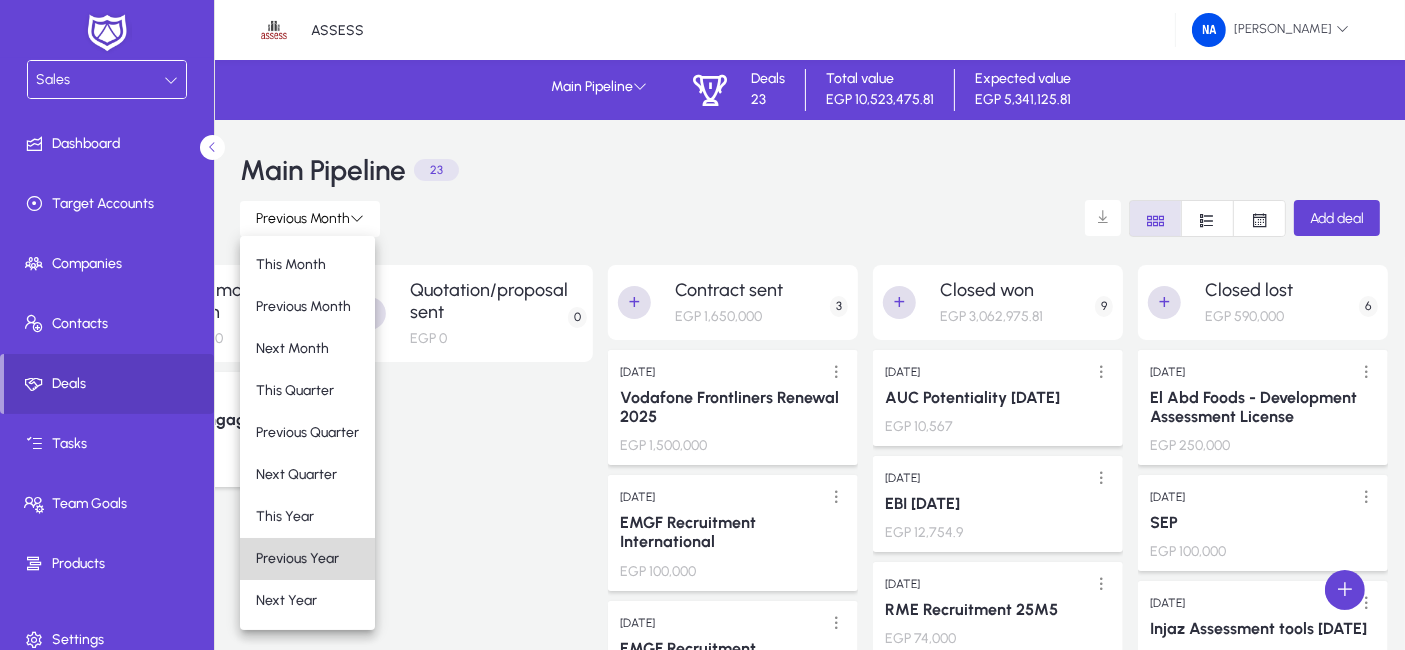 click on "Previous Year" at bounding box center (307, 559) 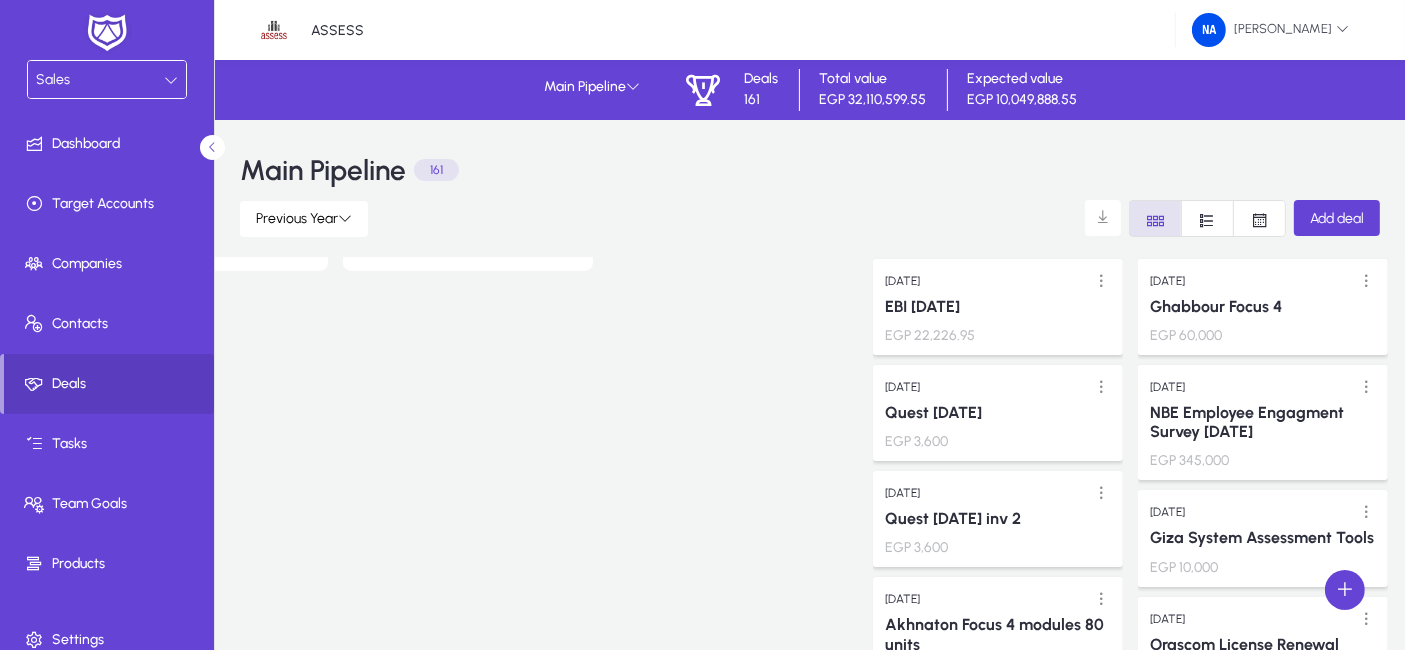 scroll, scrollTop: 0, scrollLeft: 0, axis: both 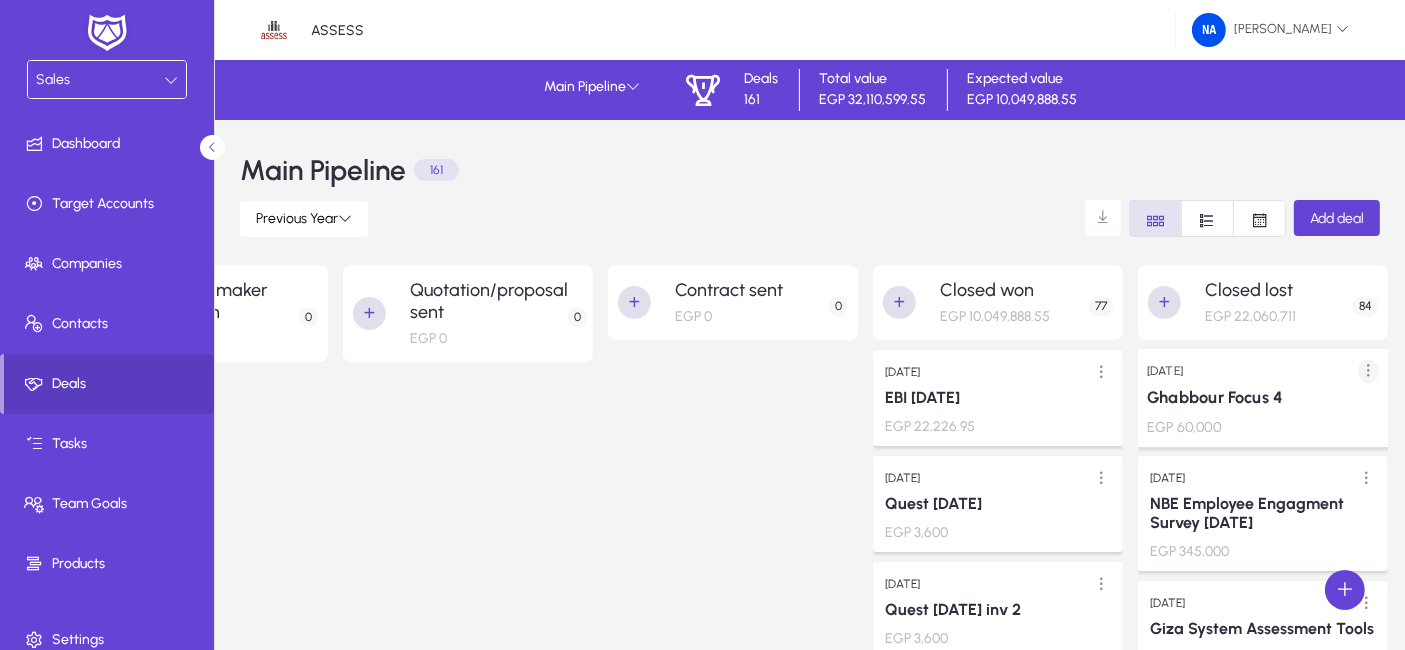 click at bounding box center (1368, 371) 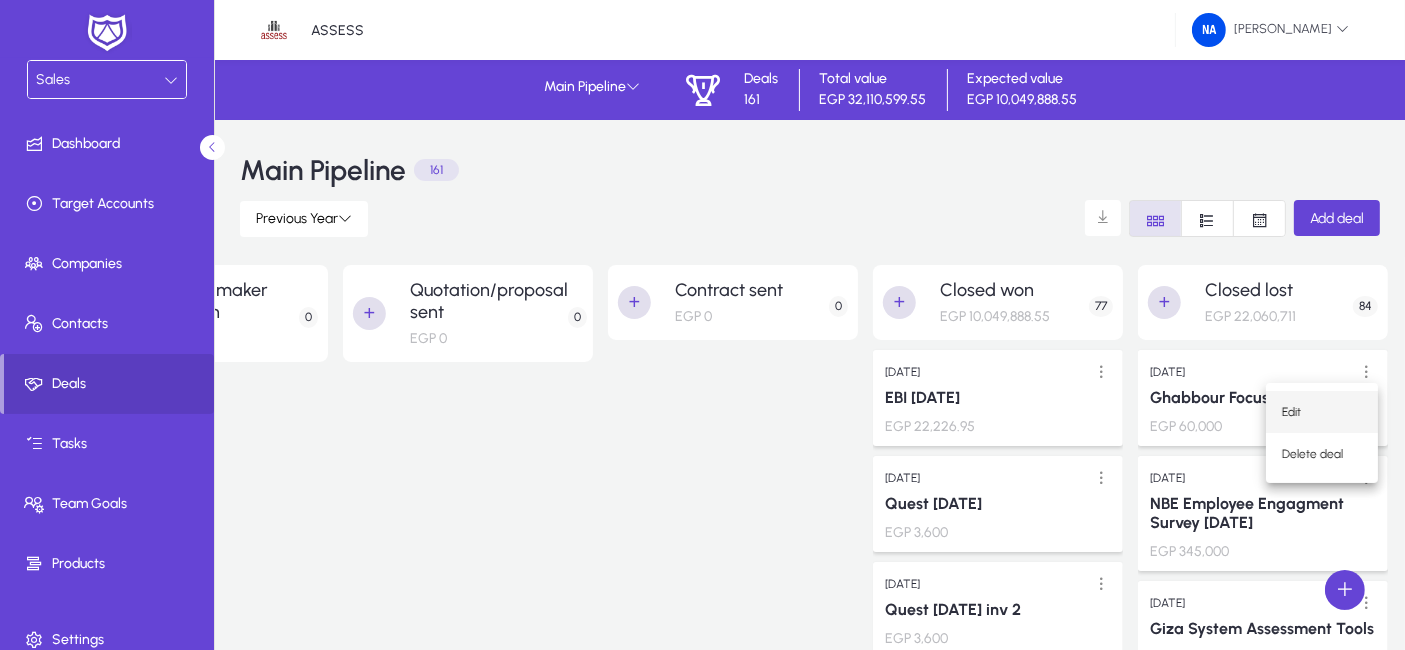 click on "Edit" at bounding box center [1322, 412] 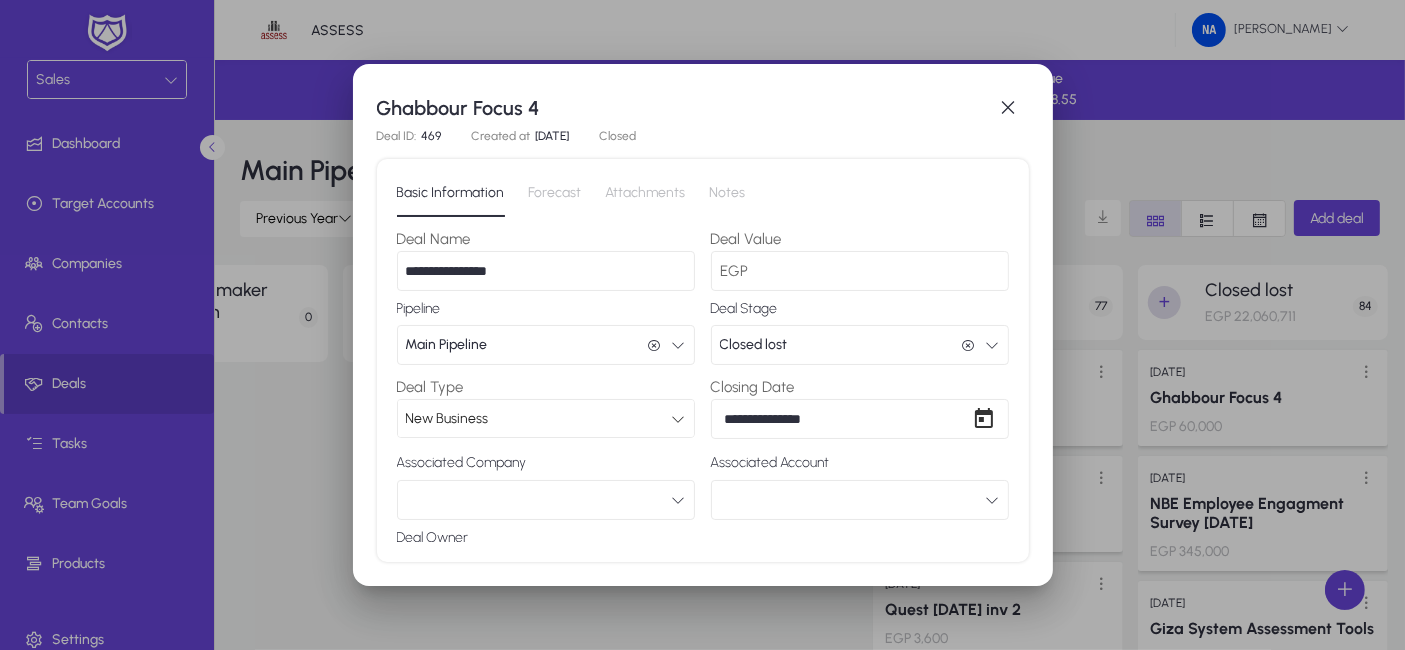 scroll, scrollTop: 129, scrollLeft: 0, axis: vertical 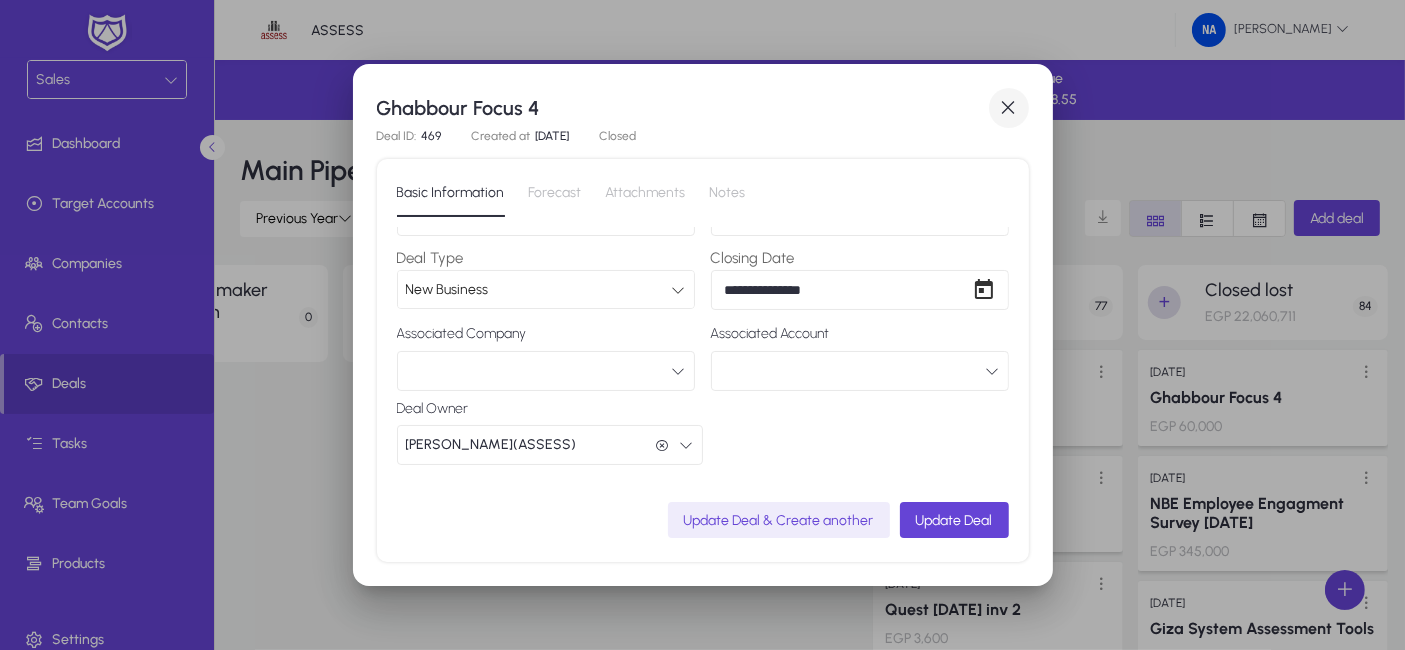 click at bounding box center (1009, 108) 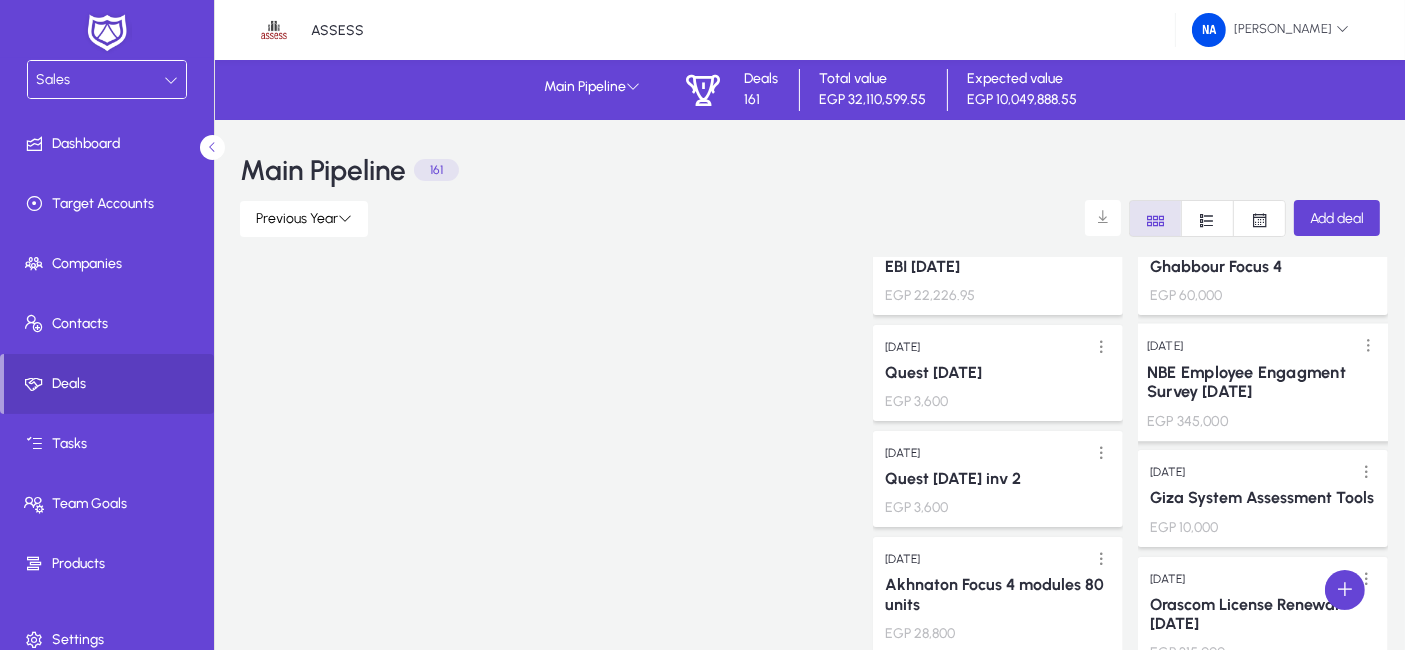 scroll, scrollTop: 111, scrollLeft: 0, axis: vertical 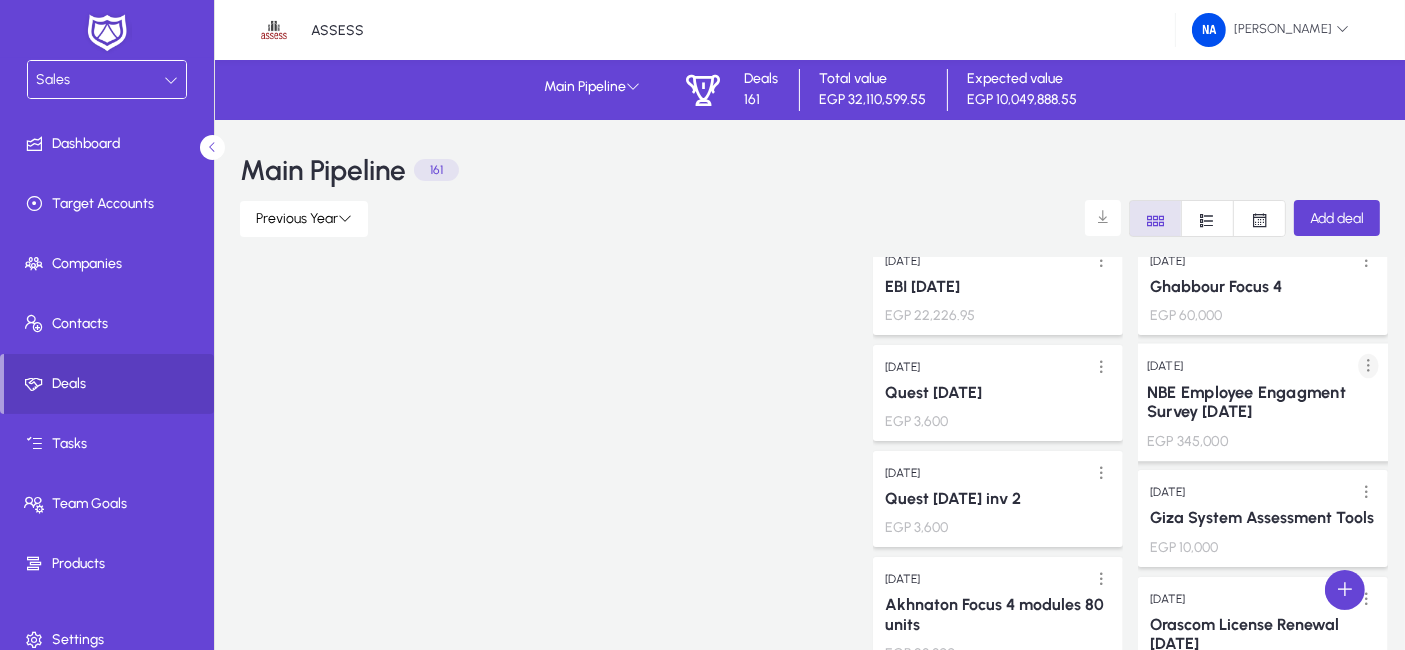 click at bounding box center [1368, 366] 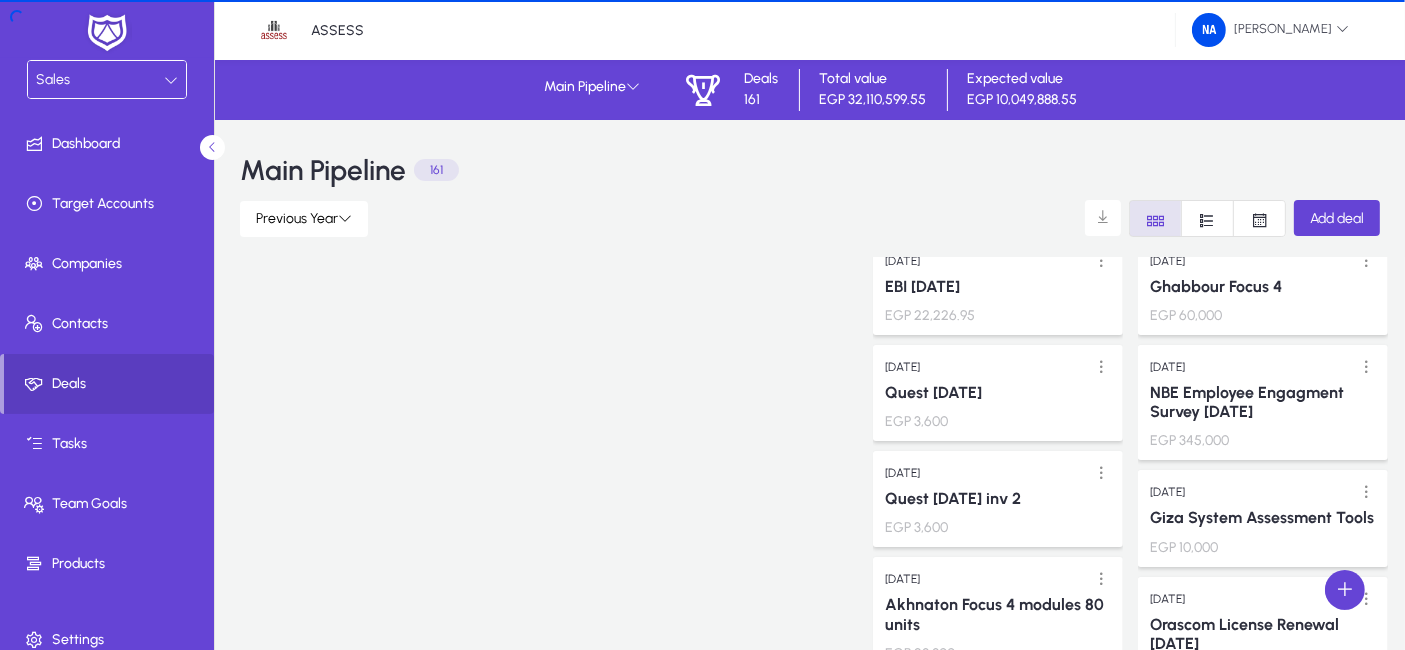 scroll, scrollTop: 0, scrollLeft: 0, axis: both 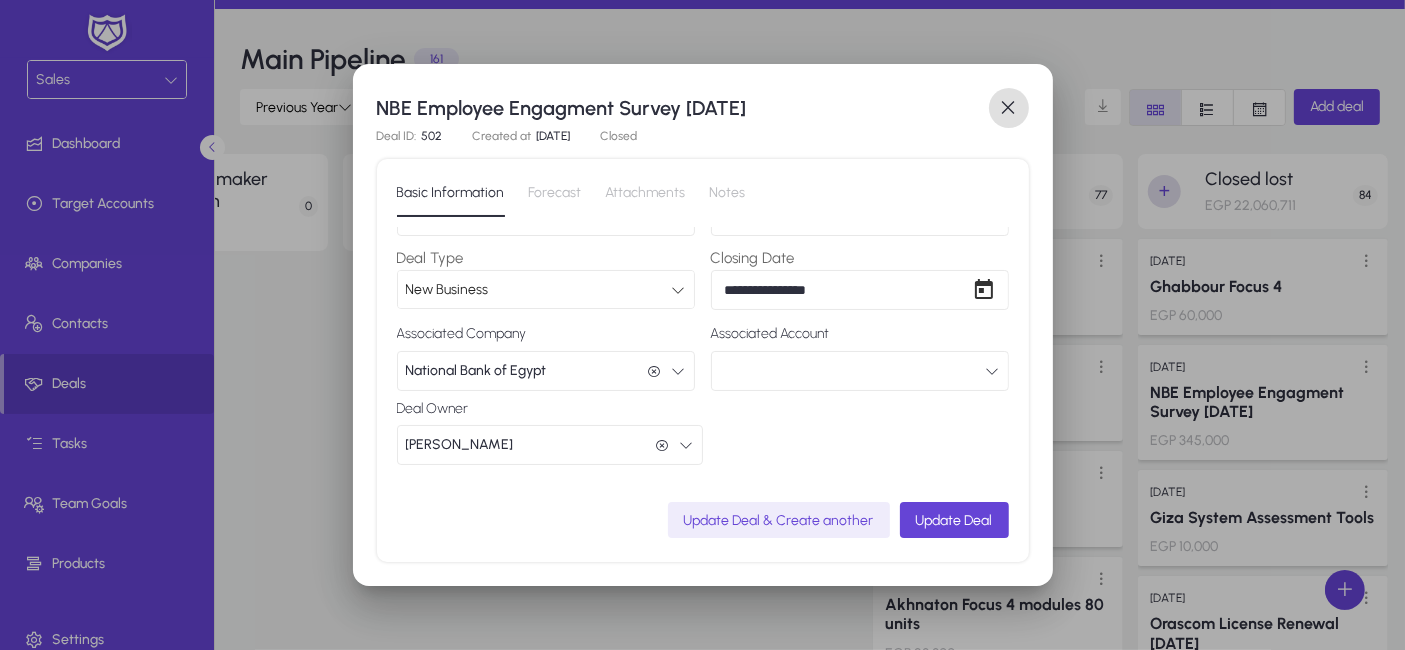 click at bounding box center (1009, 108) 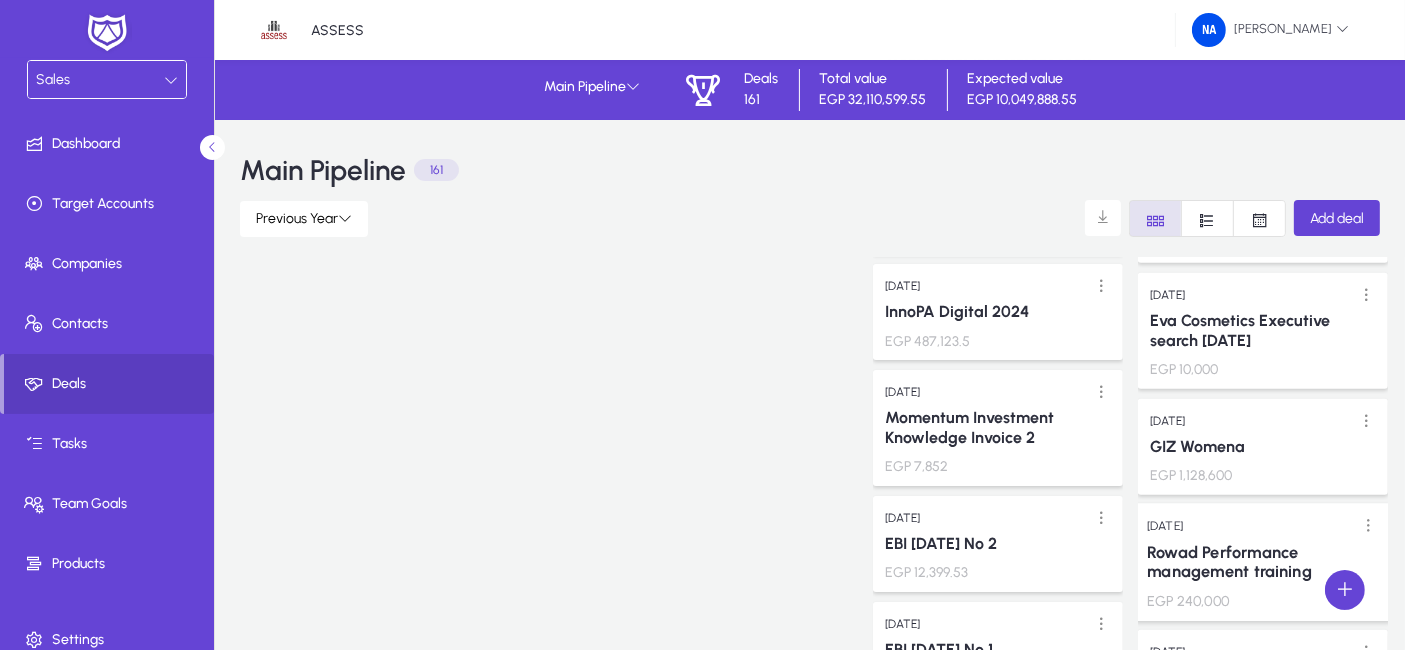 scroll, scrollTop: 2222, scrollLeft: 0, axis: vertical 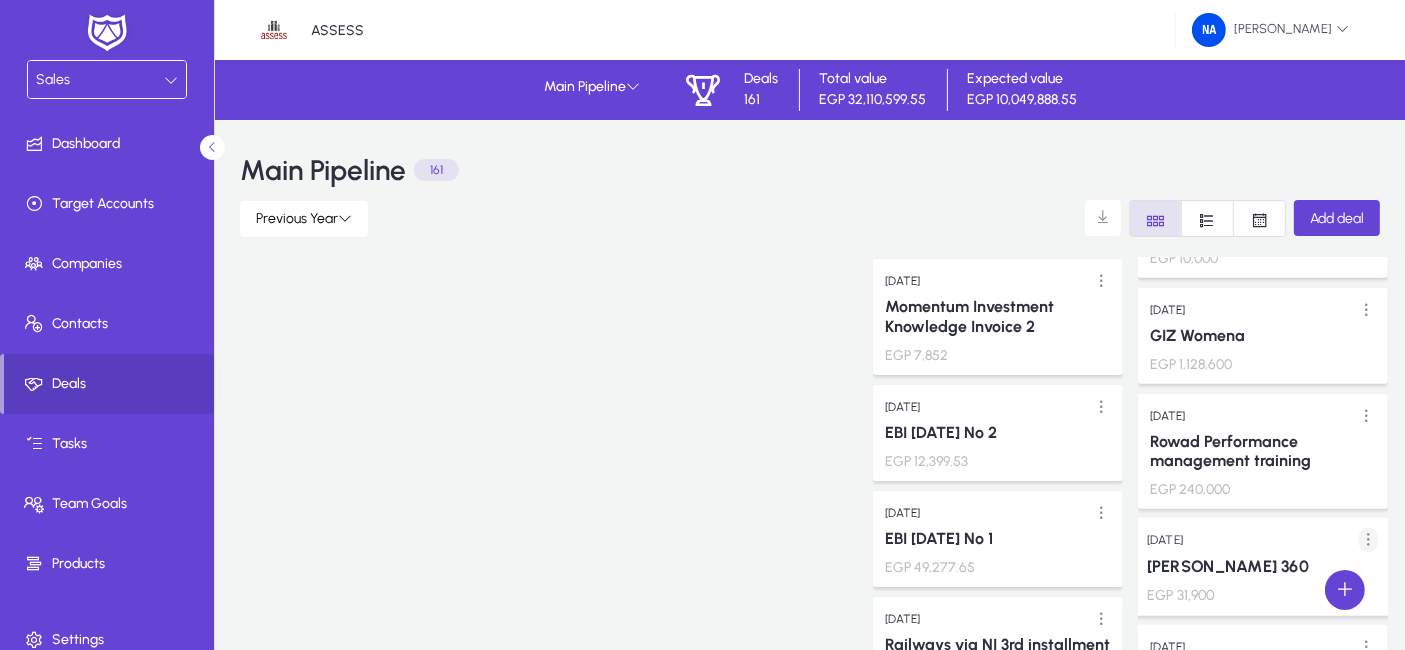 click at bounding box center [1368, 540] 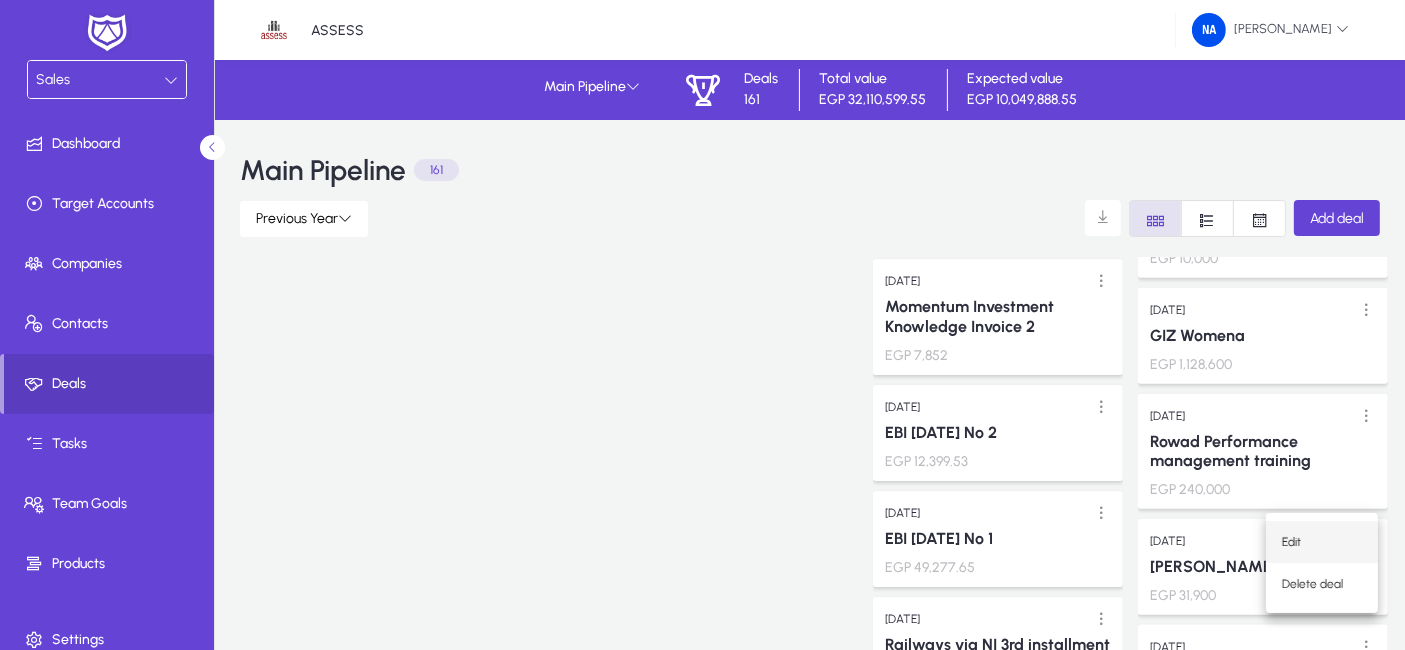 click on "Edit" at bounding box center (1322, 542) 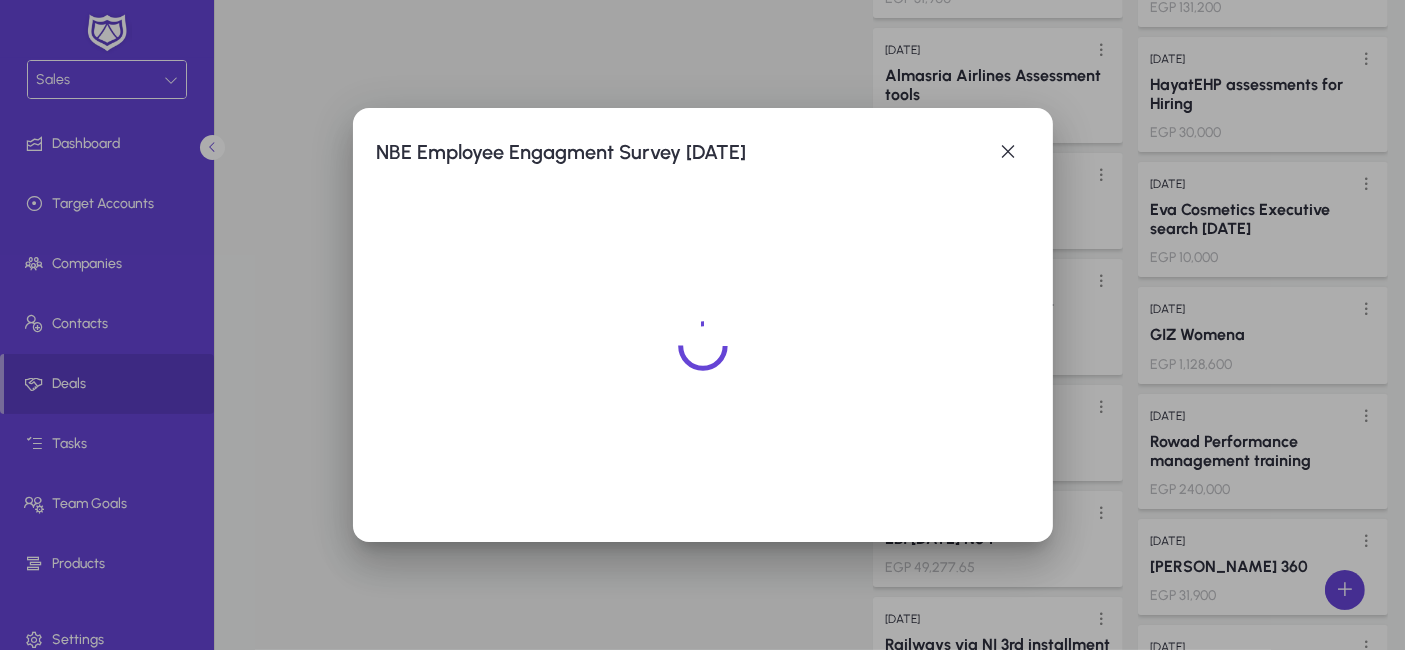scroll, scrollTop: 0, scrollLeft: 0, axis: both 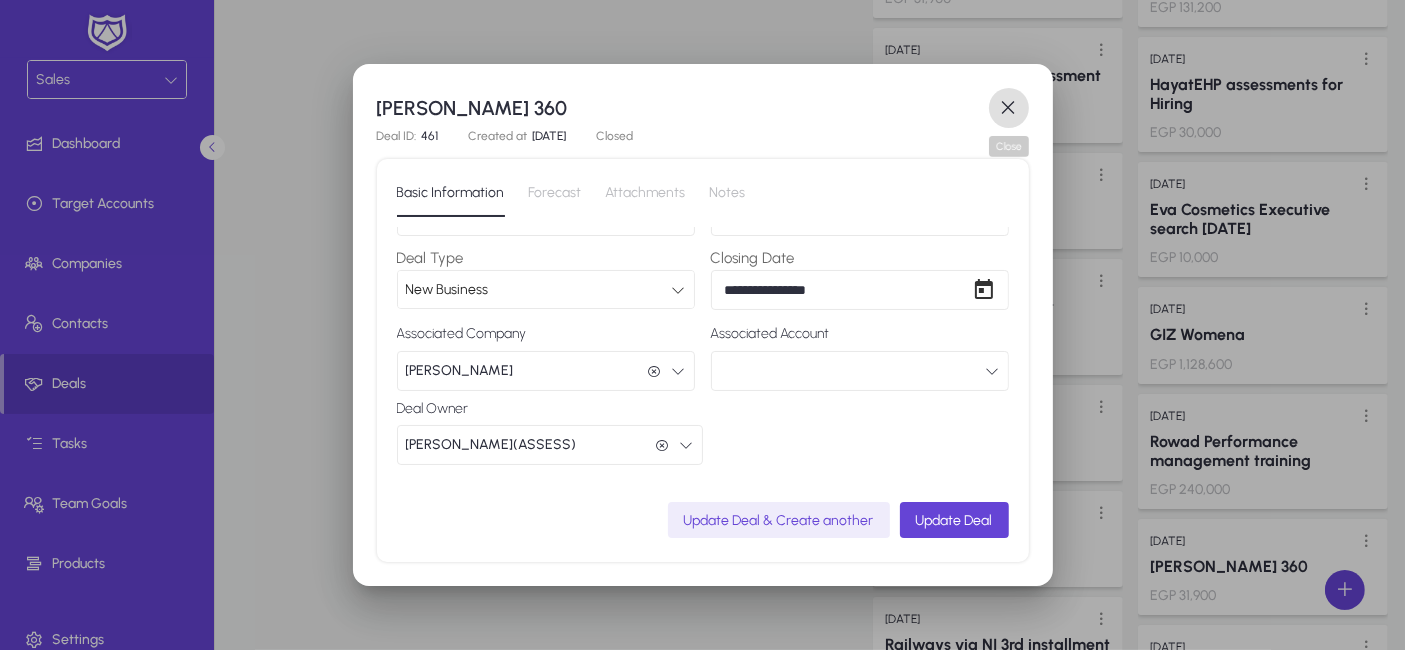 click at bounding box center [1009, 108] 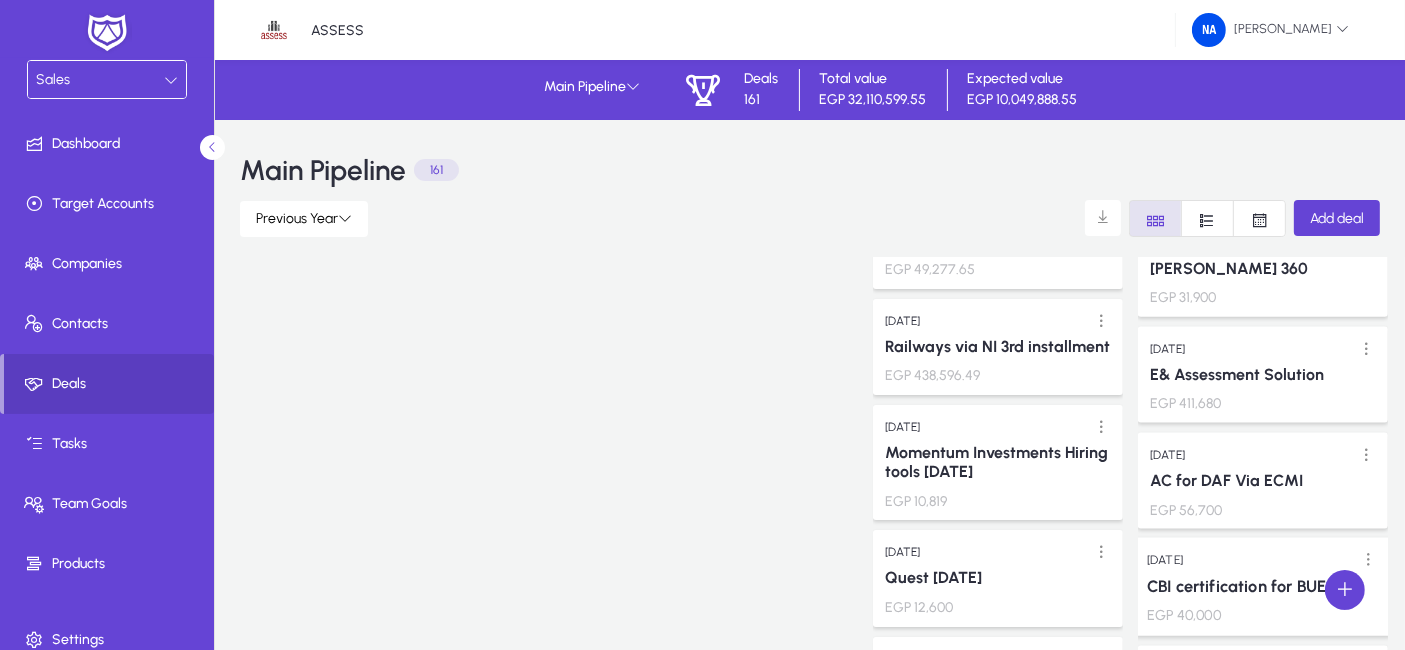 scroll, scrollTop: 2555, scrollLeft: 0, axis: vertical 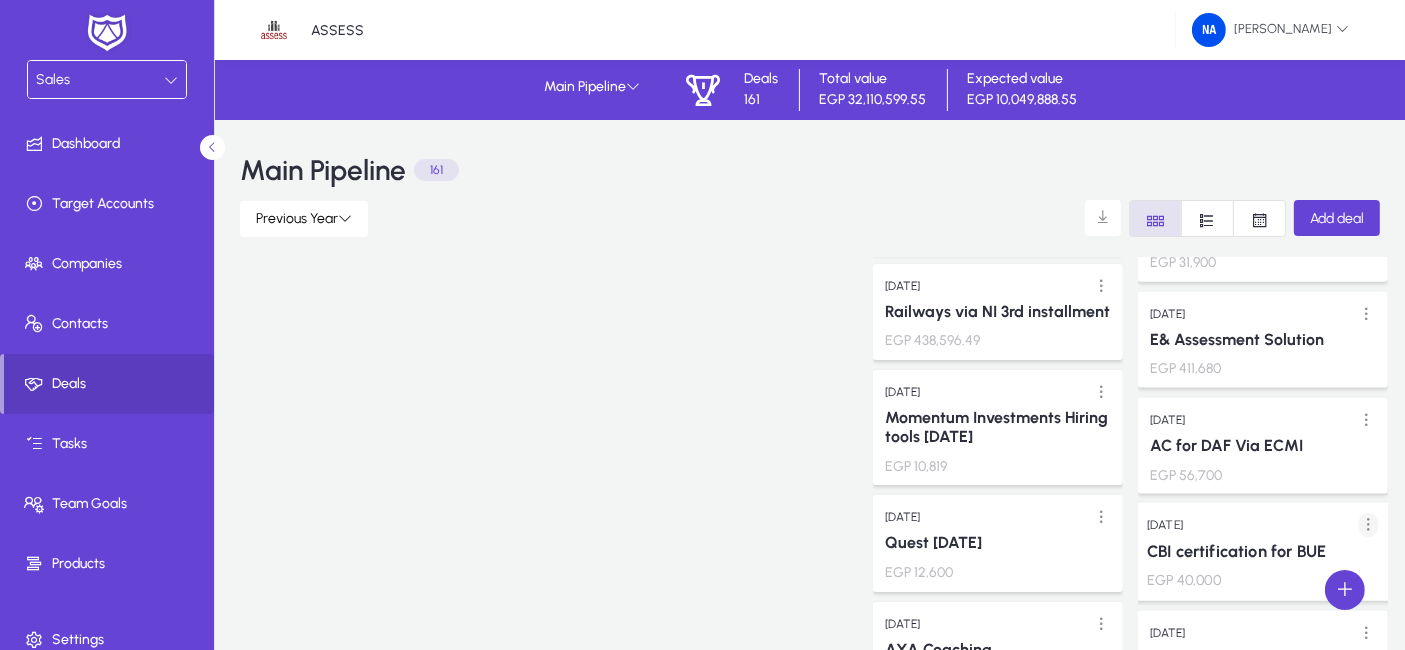 click at bounding box center (1368, 525) 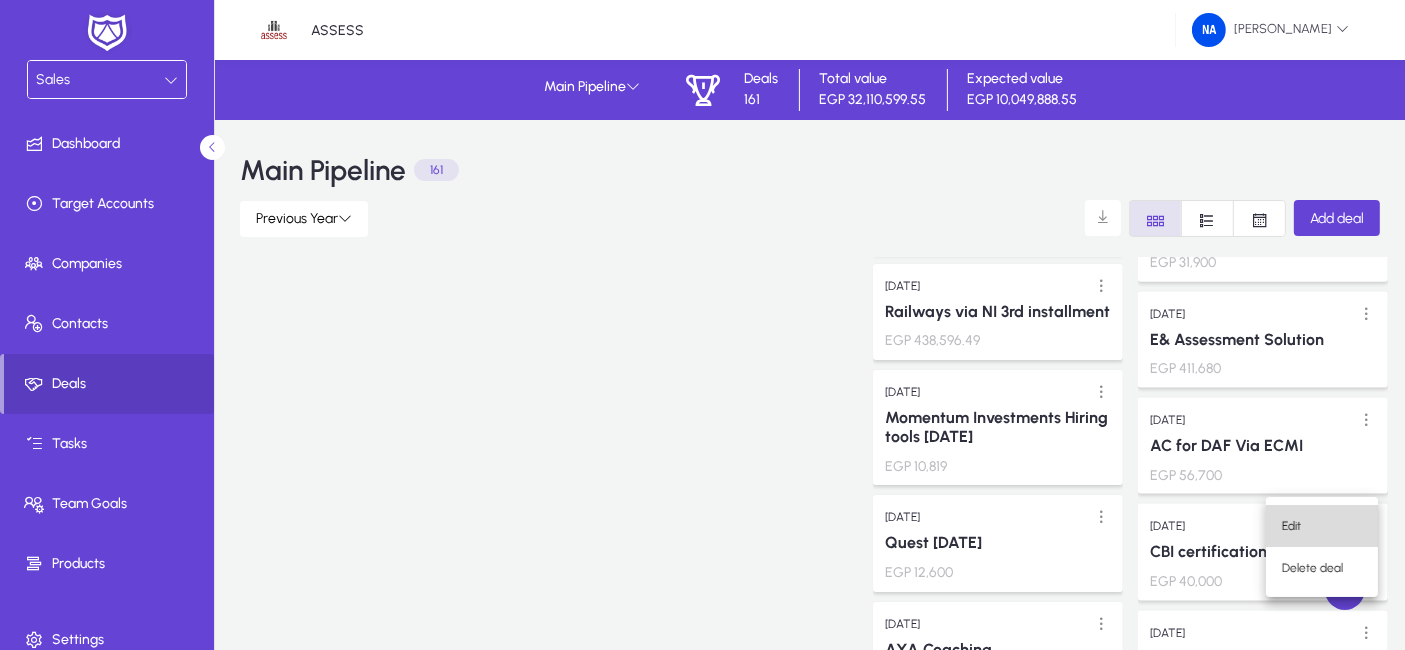 click on "Edit" at bounding box center (1322, 526) 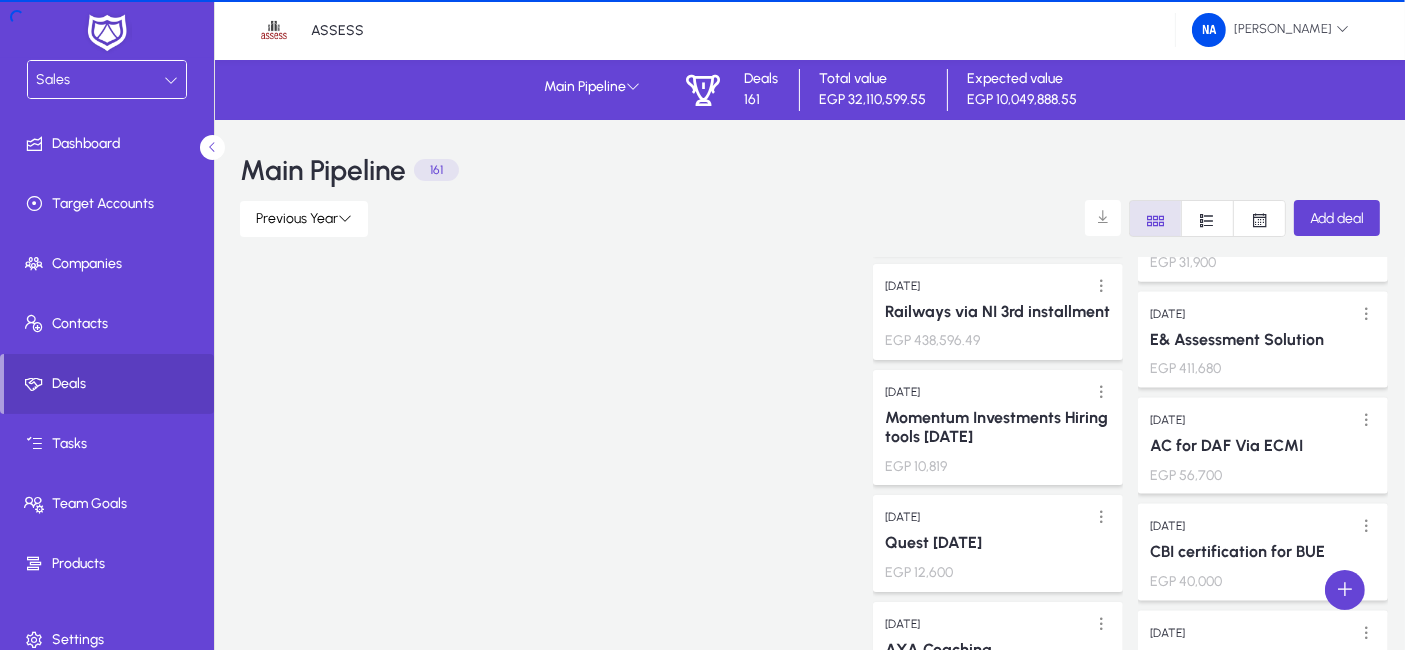 scroll, scrollTop: 0, scrollLeft: 0, axis: both 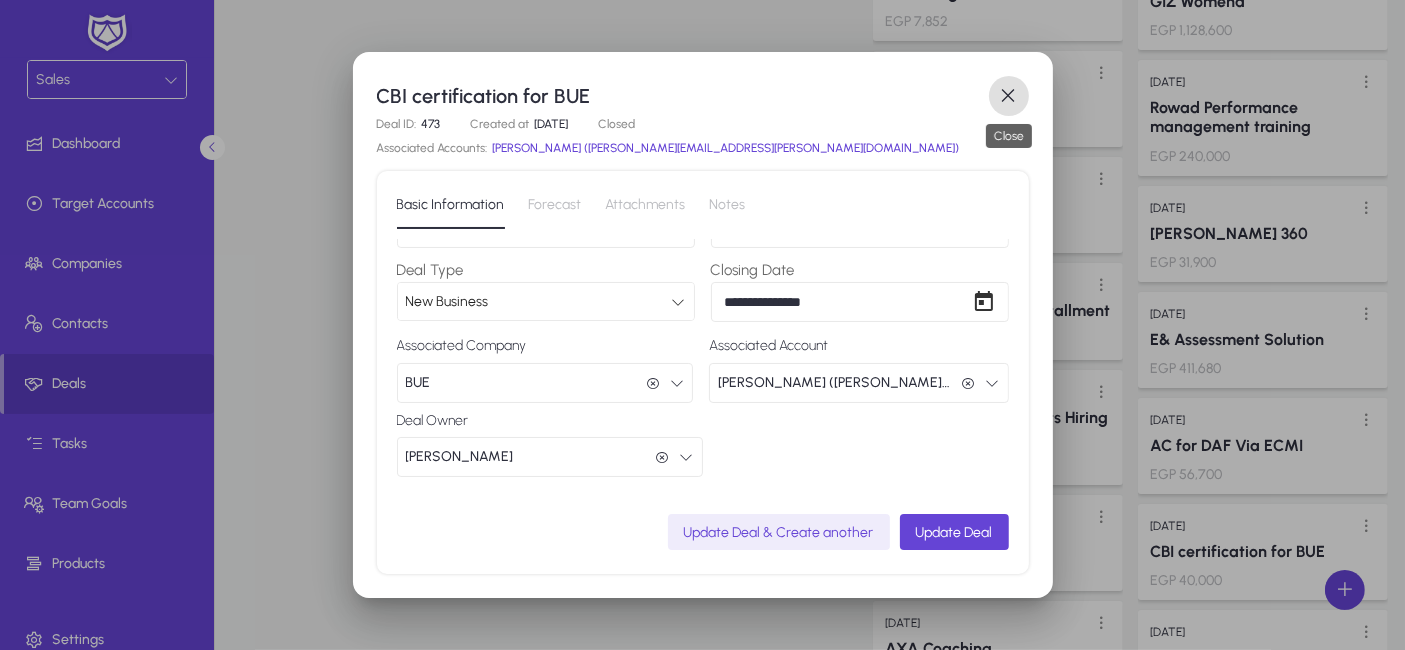 click at bounding box center (1009, 96) 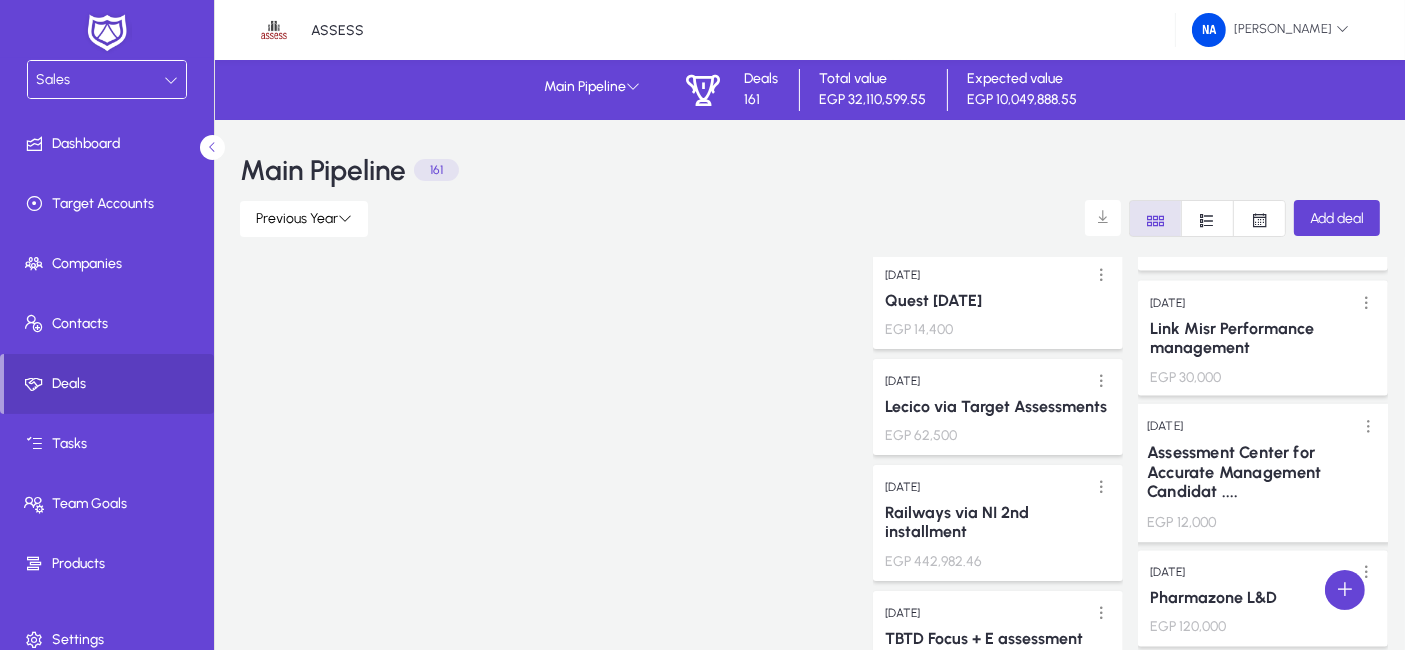 scroll, scrollTop: 3333, scrollLeft: 0, axis: vertical 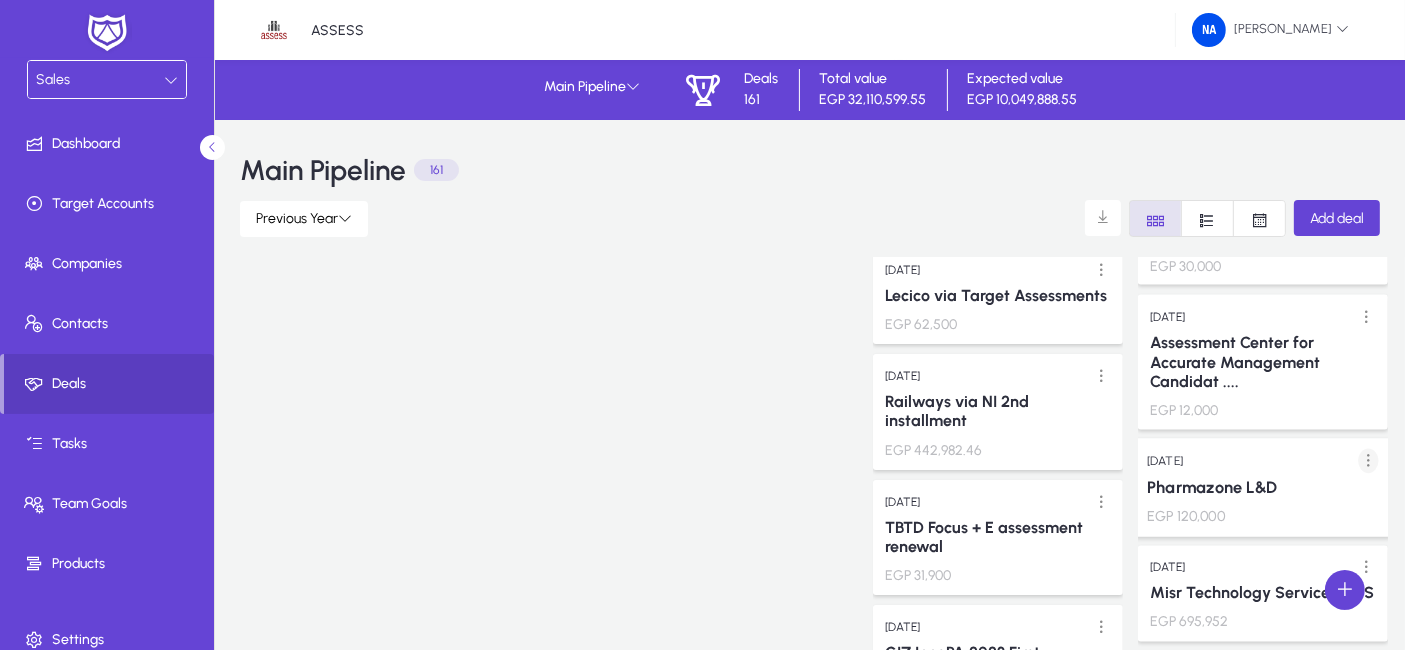 click at bounding box center [1368, 461] 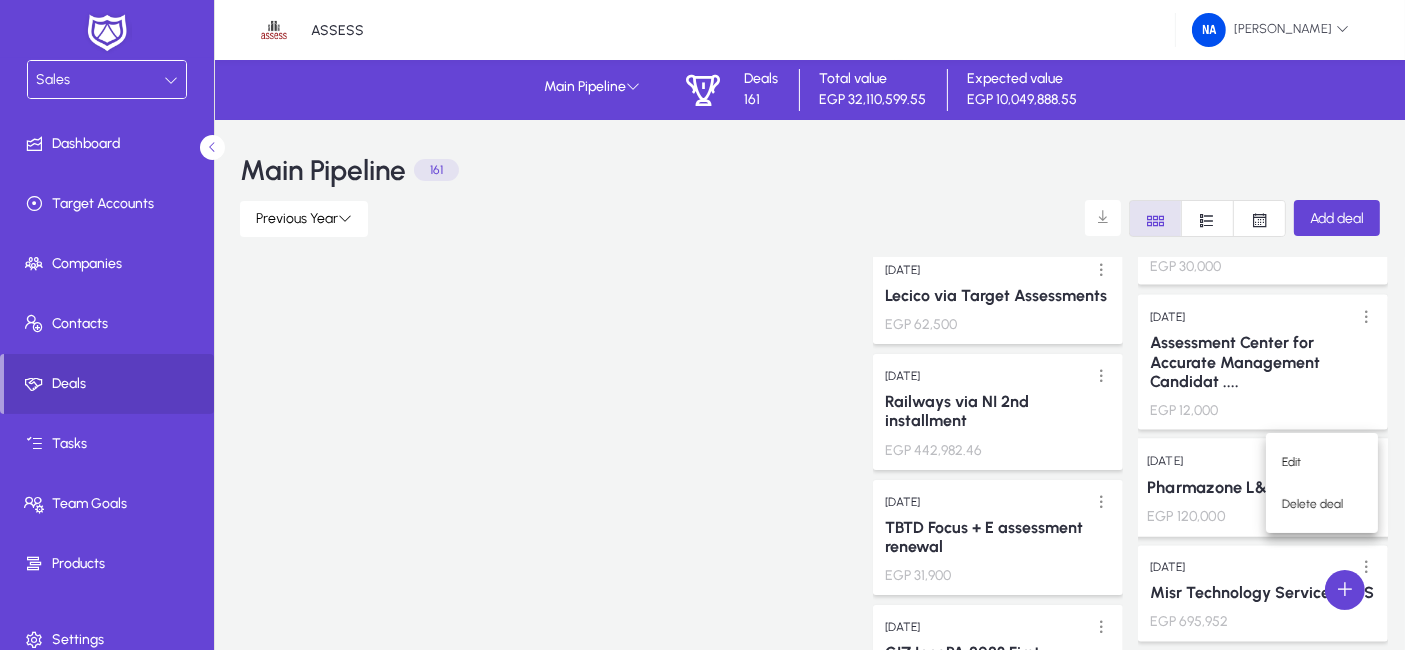 click on "Edit" at bounding box center (1322, 462) 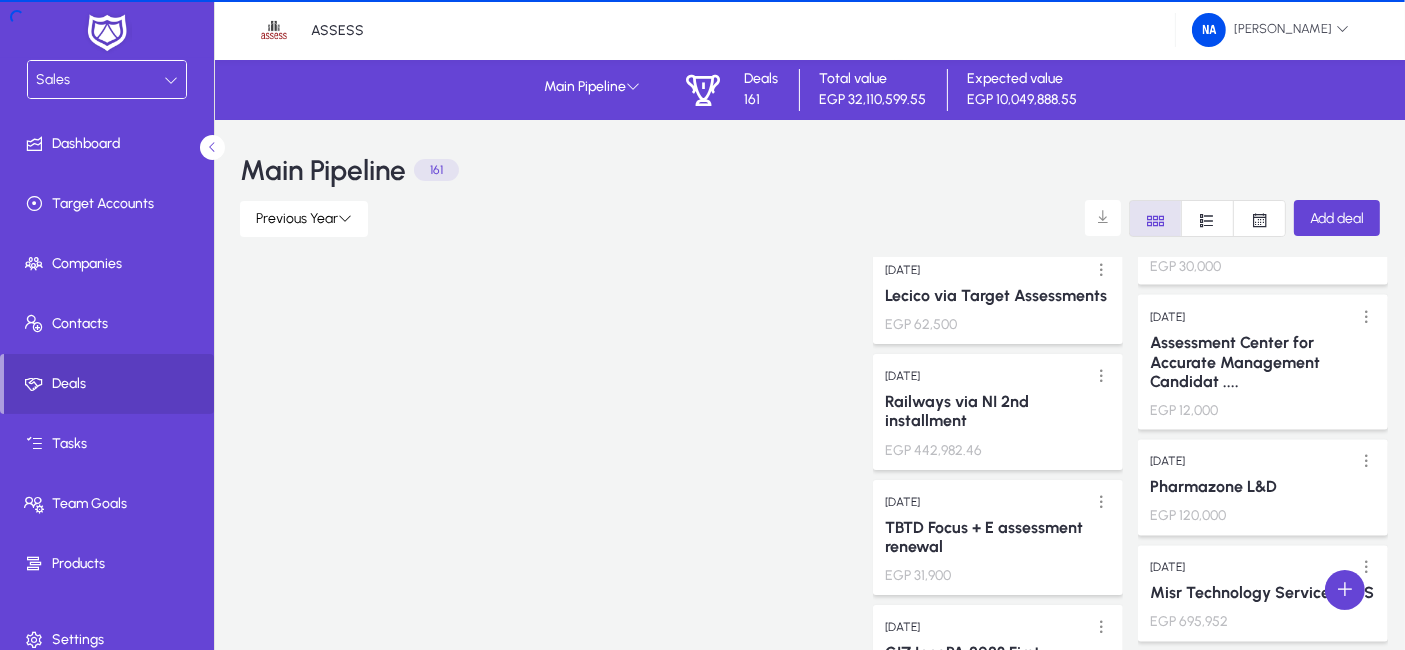 scroll, scrollTop: 0, scrollLeft: 0, axis: both 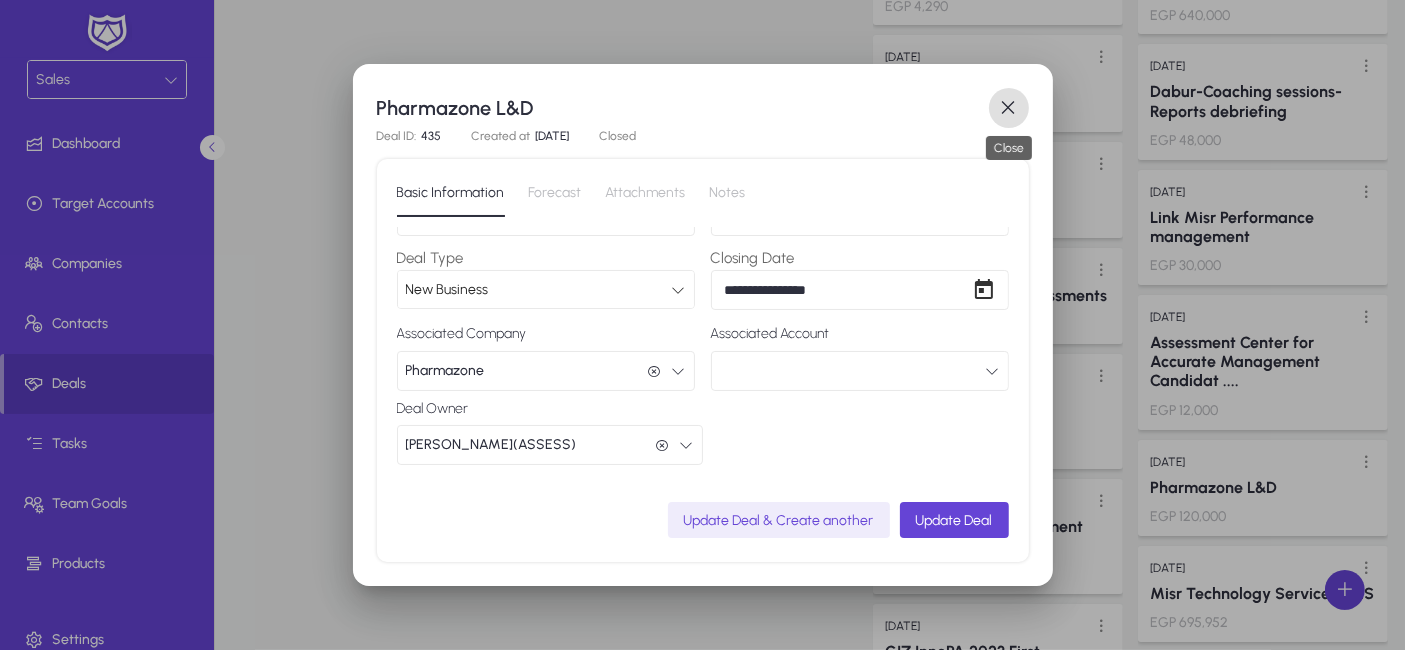 click at bounding box center [1009, 108] 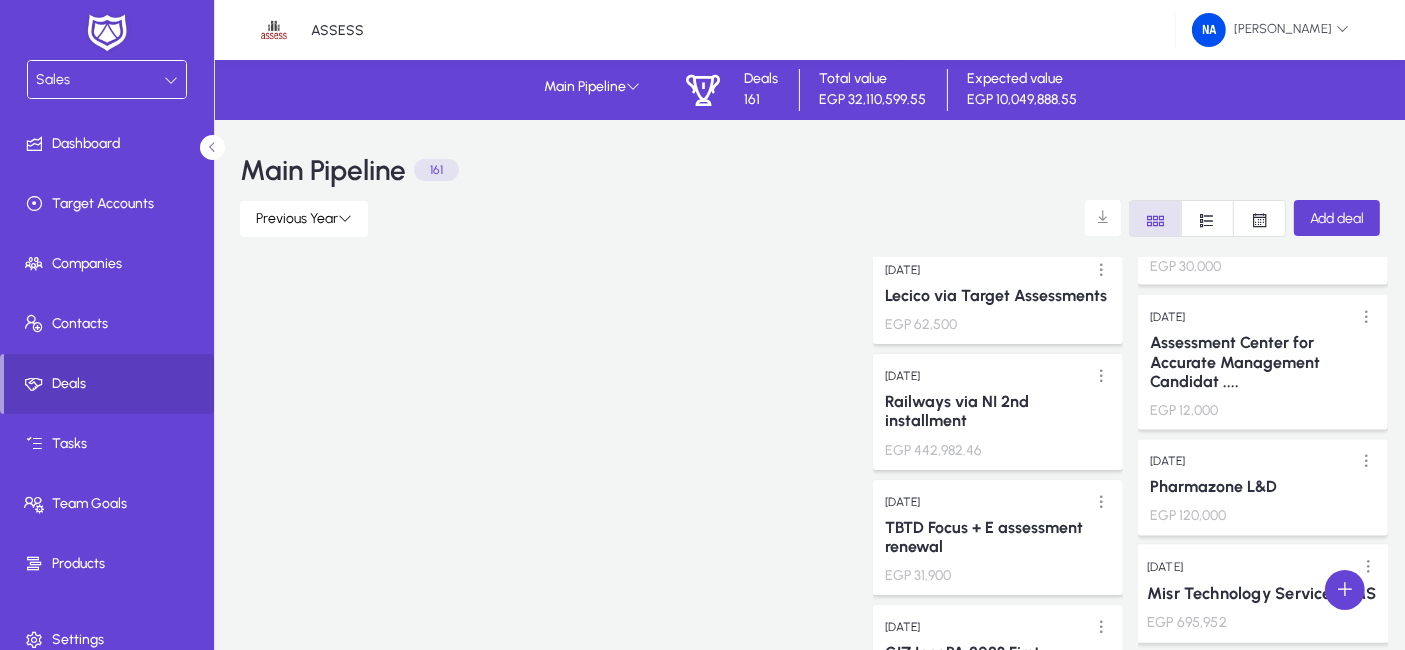 scroll, scrollTop: 3444, scrollLeft: 0, axis: vertical 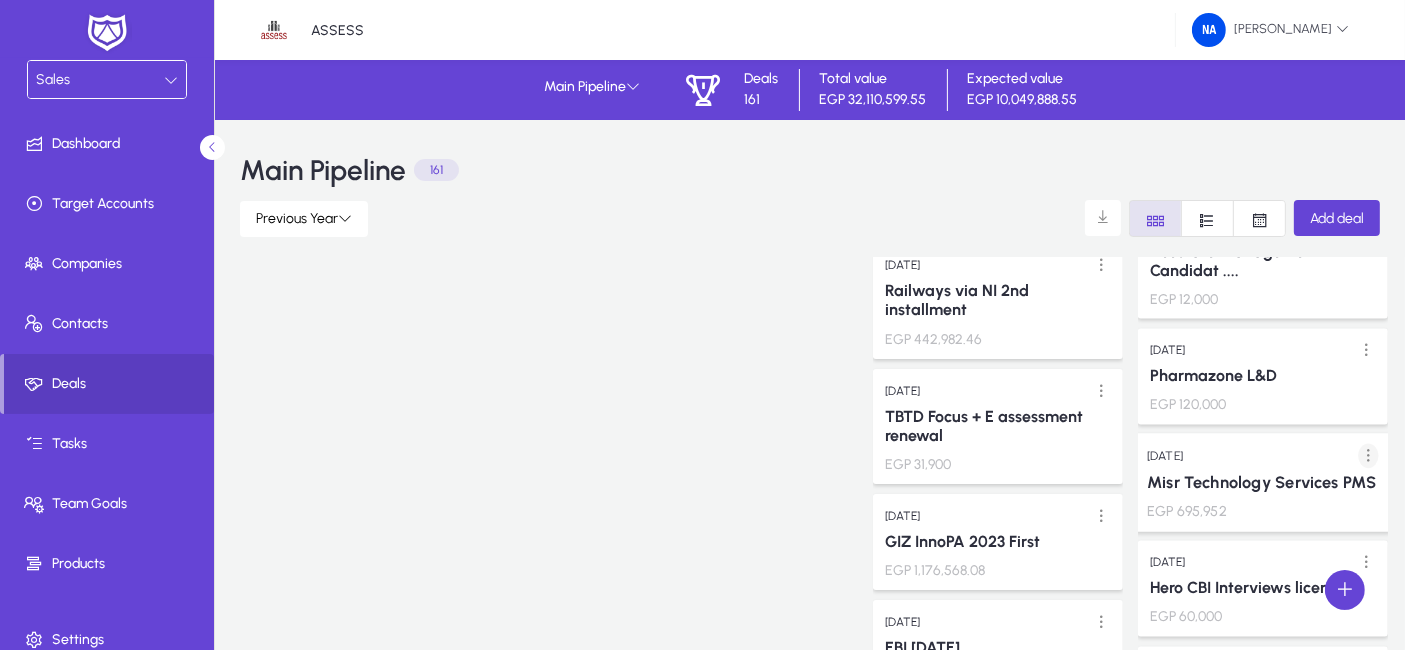 click at bounding box center [1368, 456] 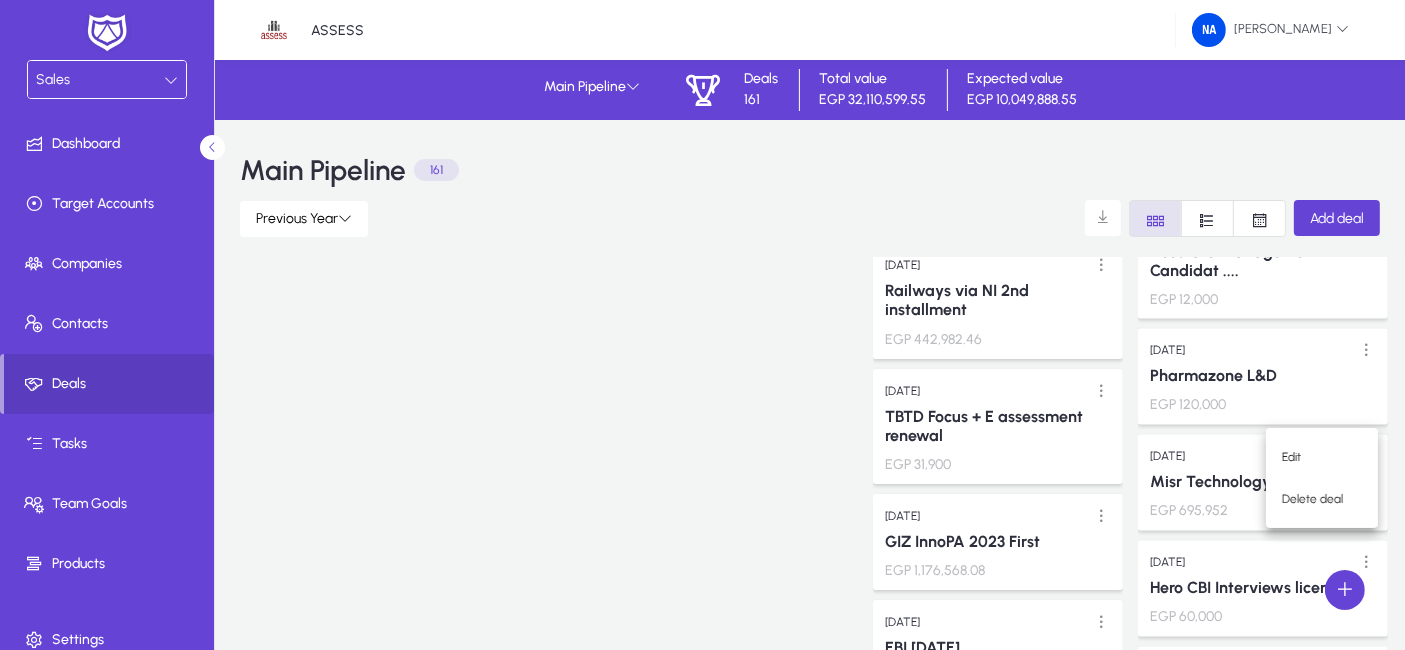 click at bounding box center (702, 325) 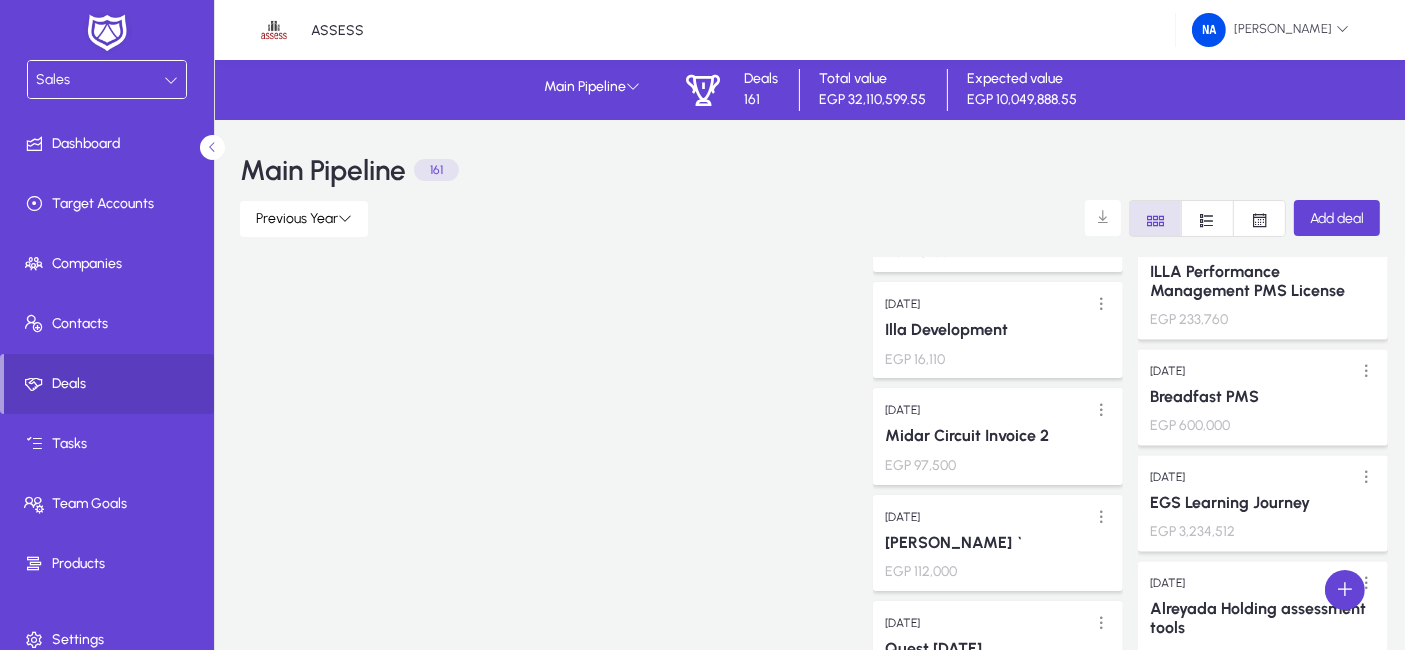 scroll, scrollTop: 4111, scrollLeft: 0, axis: vertical 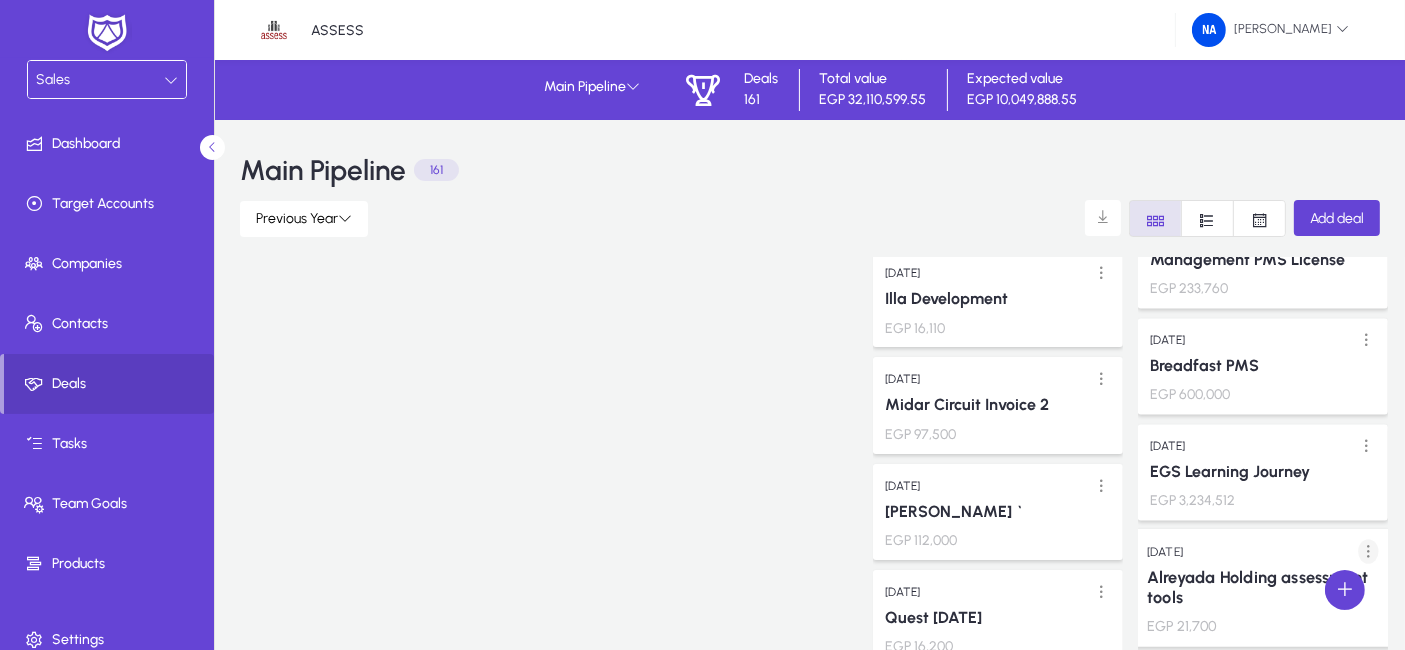 click at bounding box center [1368, 551] 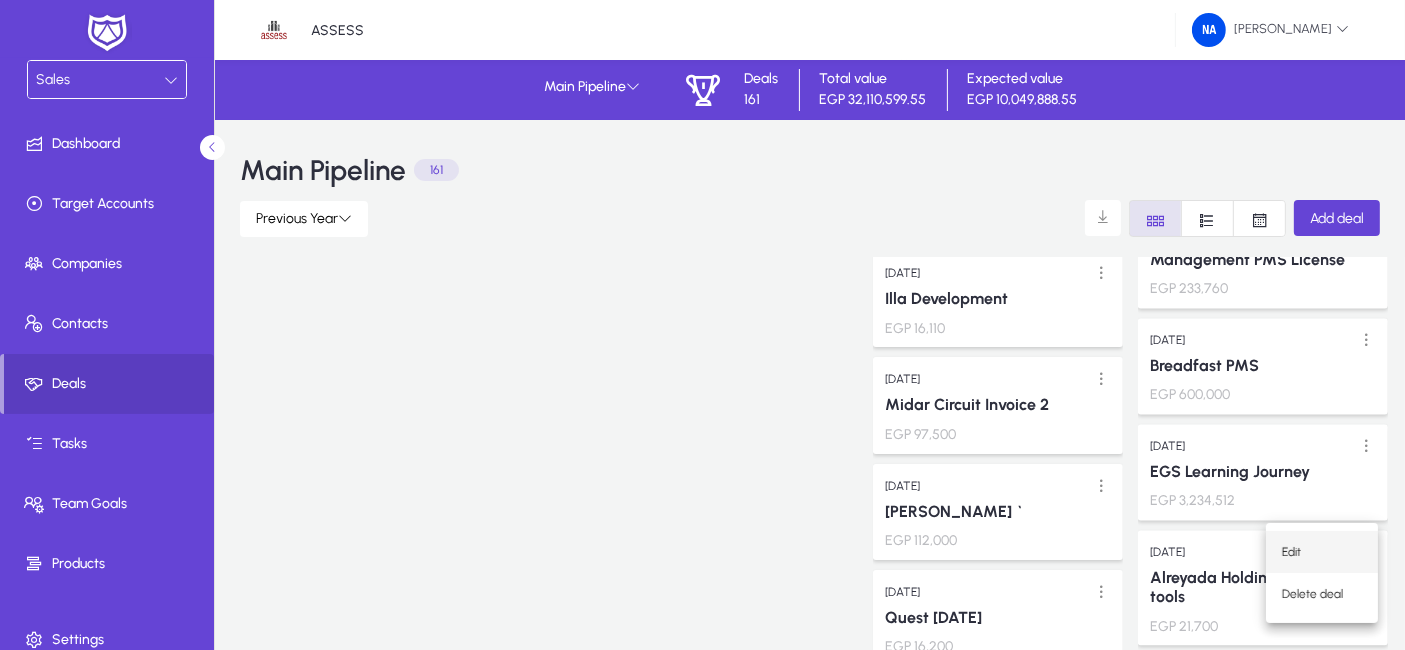 click on "Edit" at bounding box center (1322, 552) 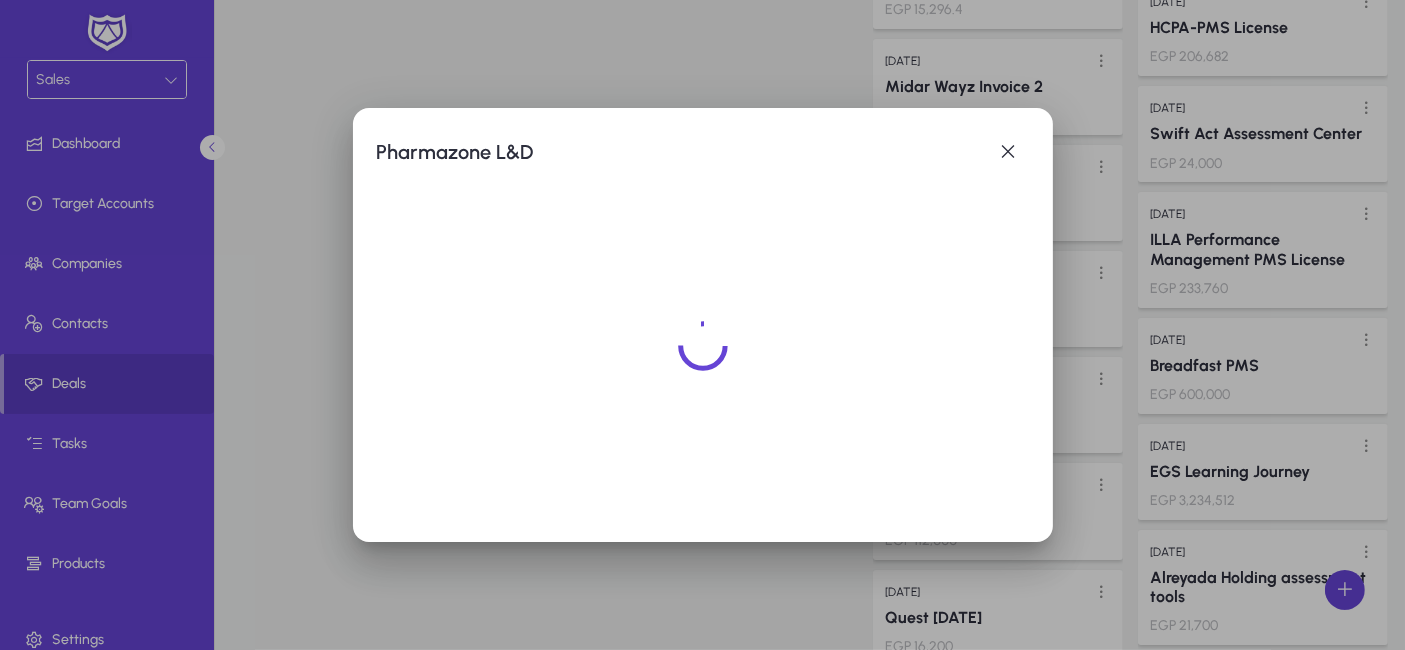 scroll, scrollTop: 0, scrollLeft: 0, axis: both 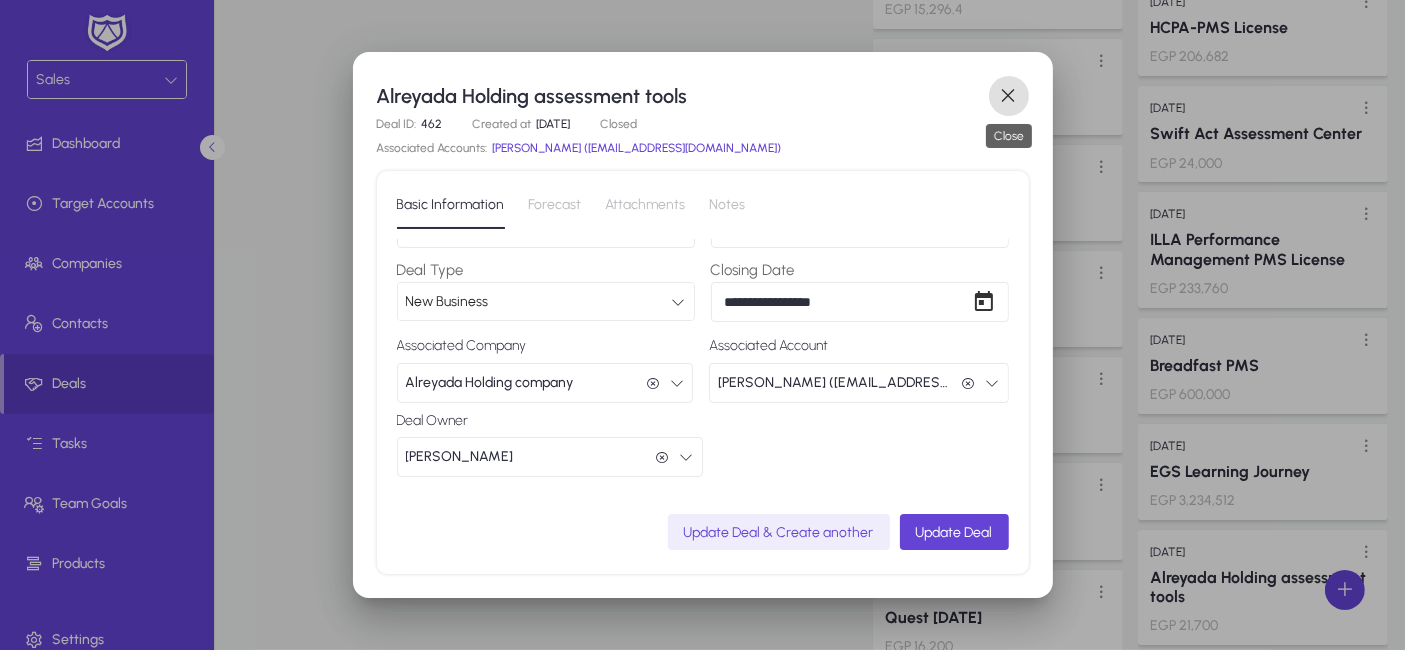 click at bounding box center (1009, 96) 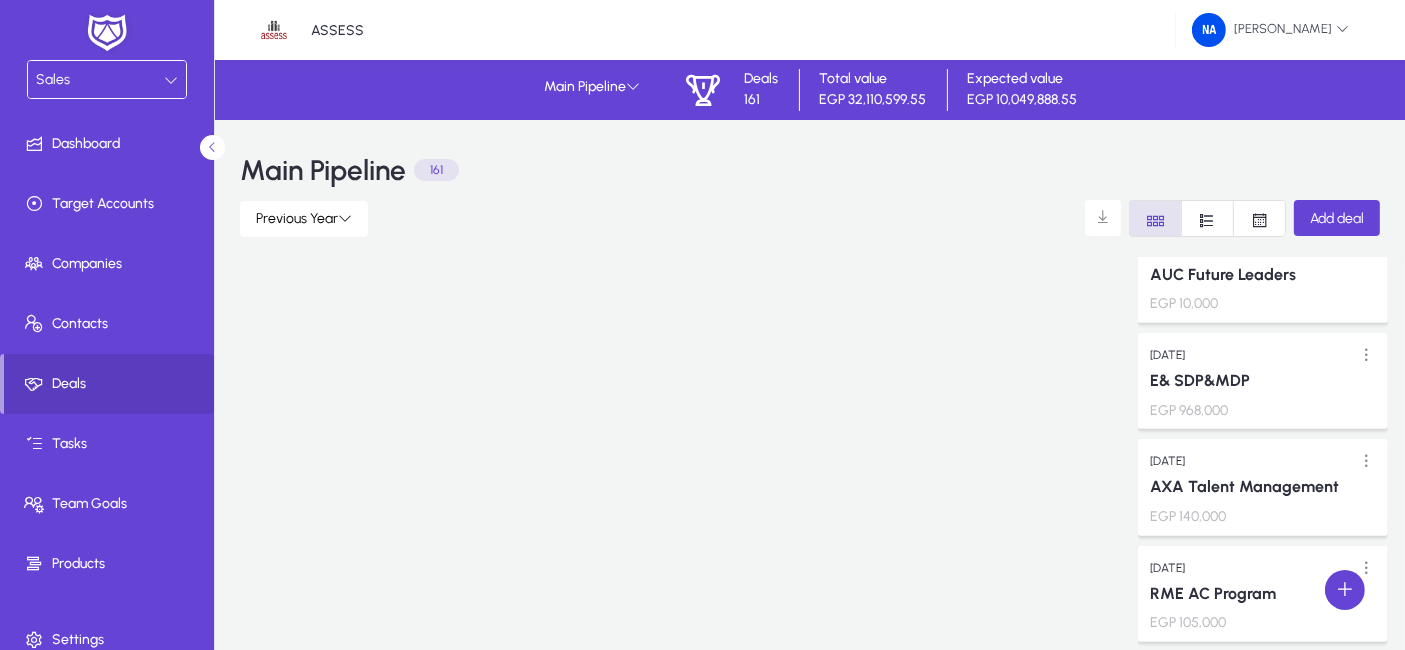 scroll, scrollTop: 9460, scrollLeft: 0, axis: vertical 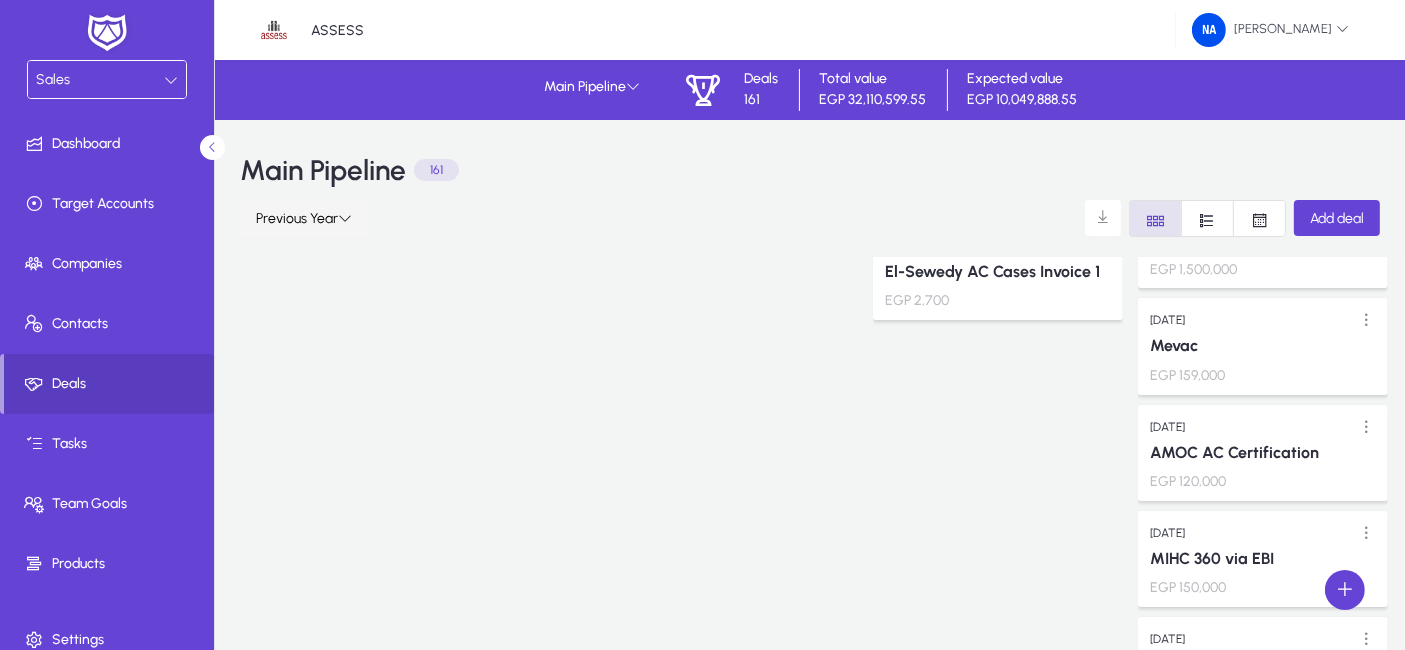 click on "Previous Year" 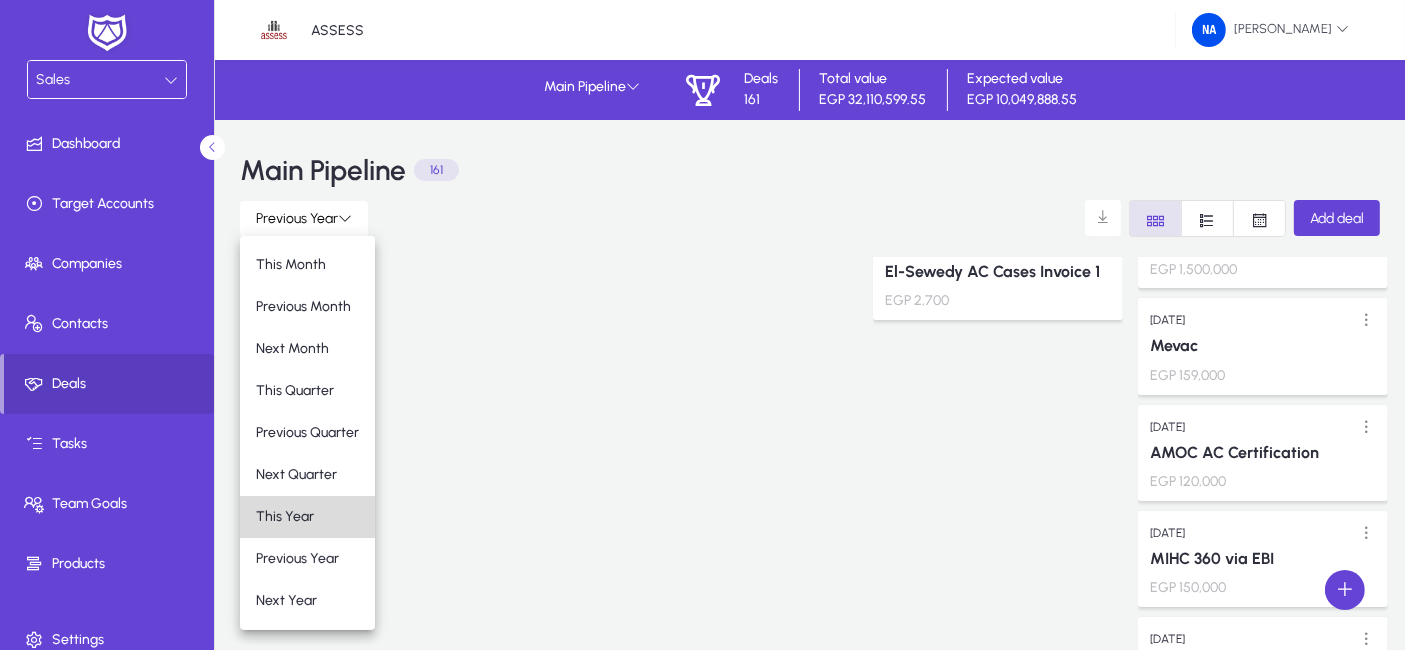 click on "This Year" at bounding box center [285, 516] 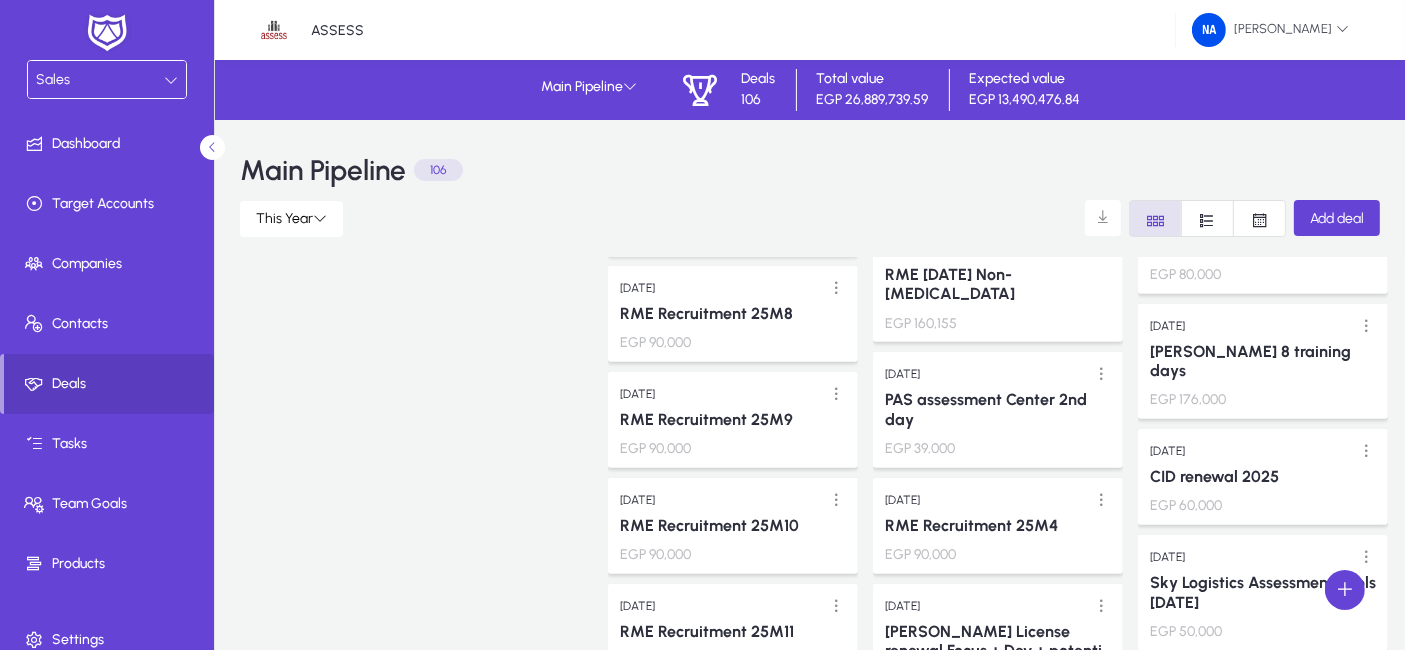 scroll, scrollTop: 1000, scrollLeft: 0, axis: vertical 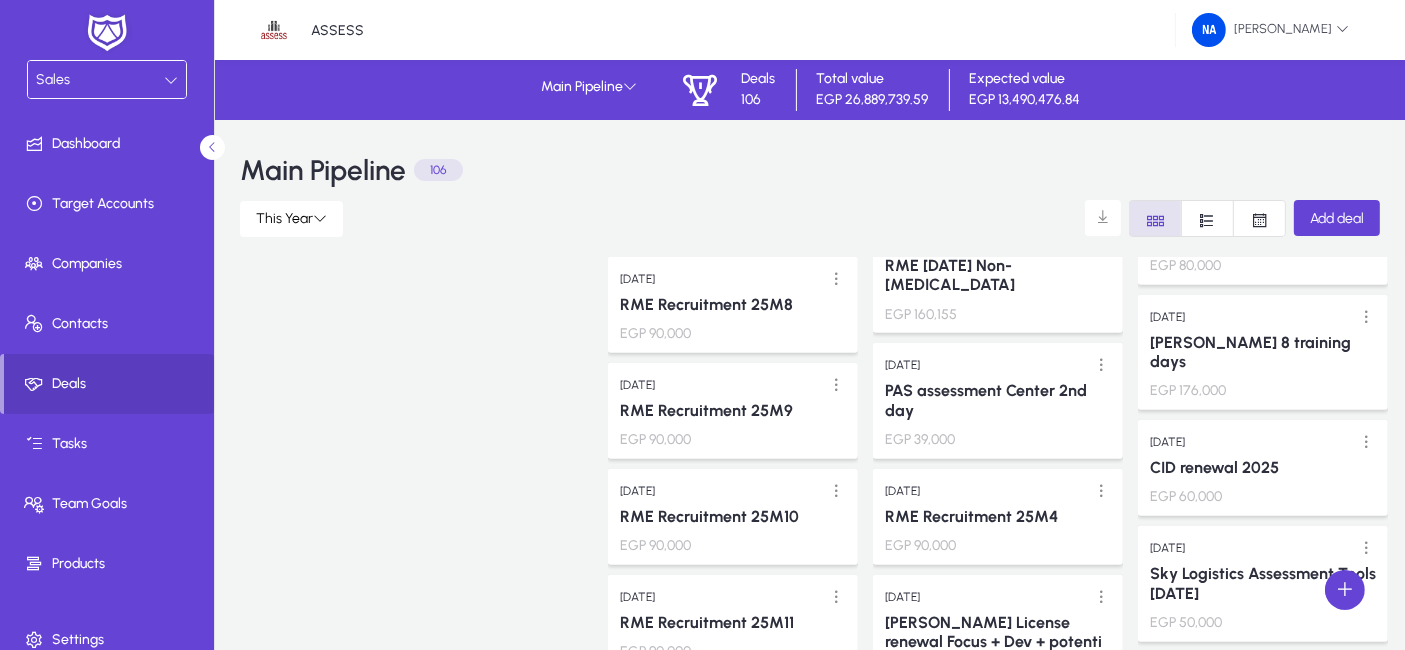 click on "[DATE]  NIC 950 Candidates     EGP 2,500,000  [DATE]  Misr Insurance Executive Coaching     EGP 260,000  [DATE]  Misr Insurance Performance Management     EGP 1,500,000" at bounding box center (468, 1859) 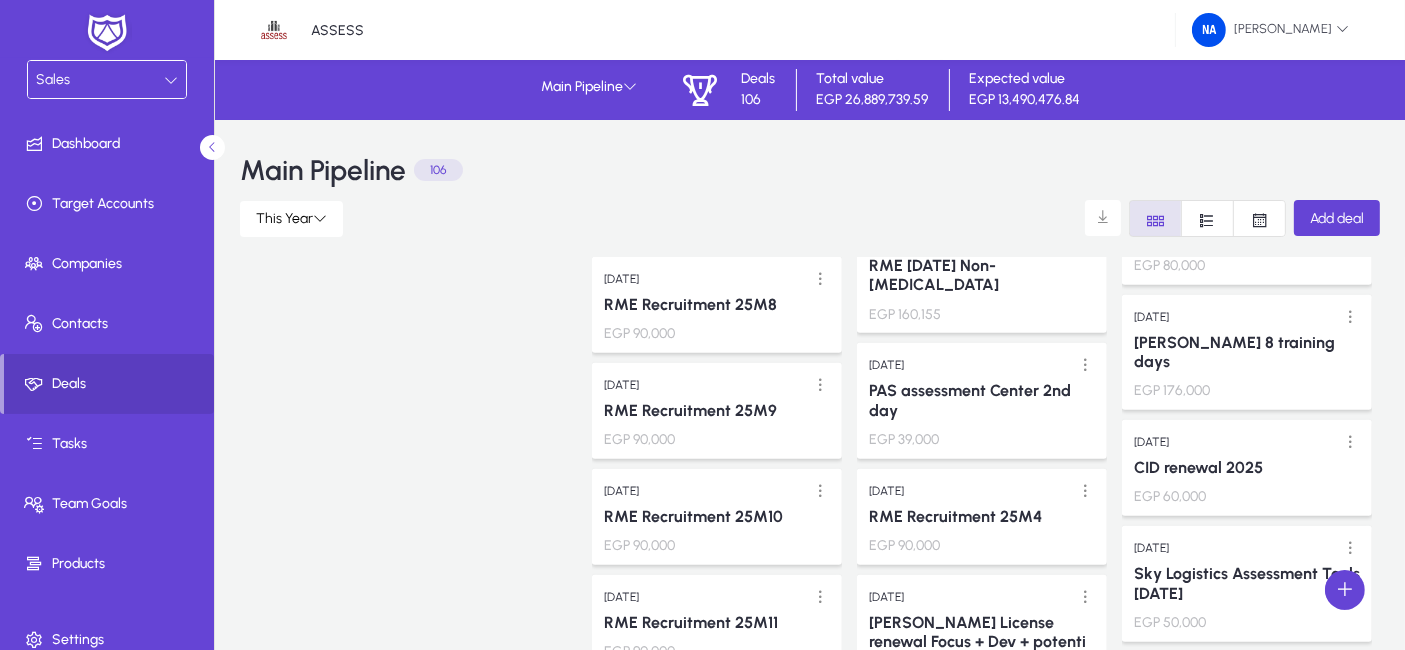 scroll, scrollTop: 0, scrollLeft: 969, axis: horizontal 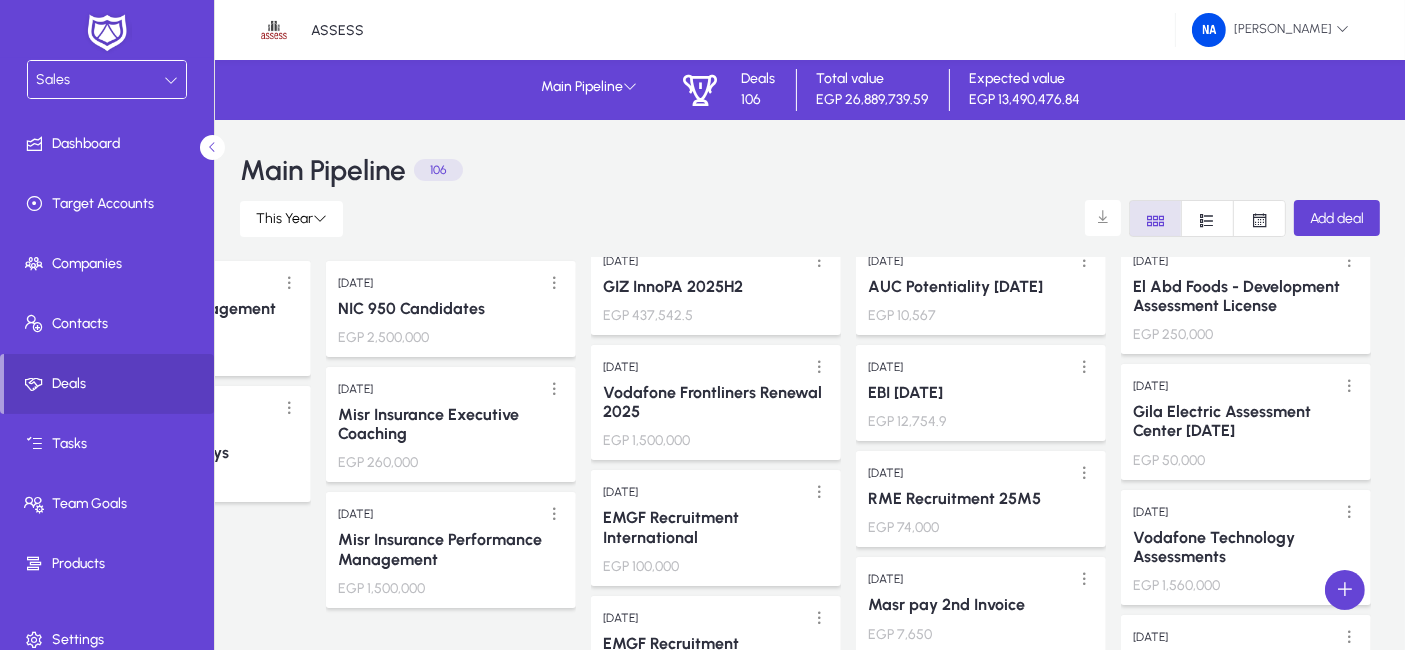 click on "[DATE]  Etisalat [GEOGRAPHIC_DATA] Engagement survey     EGP 489,000  [DATE]  E& Global Services Engagement Surveys    EGP 160,000" at bounding box center [186, 2748] 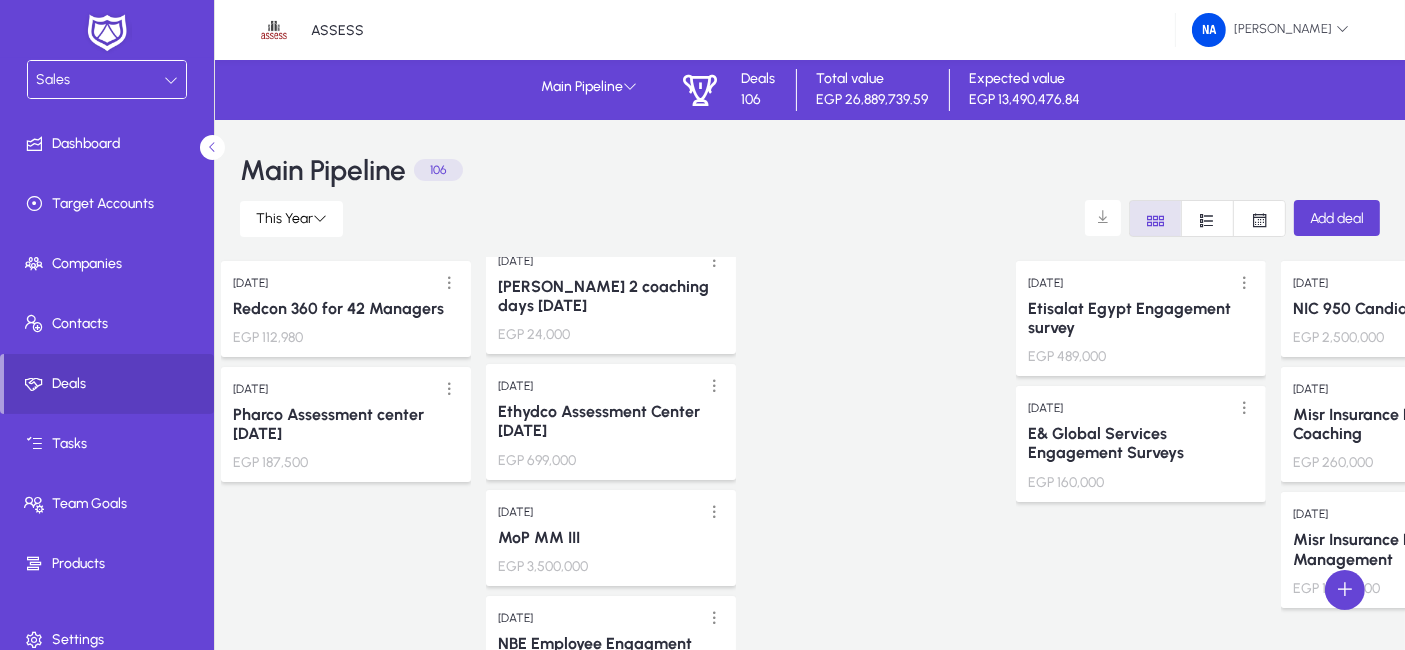 scroll, scrollTop: 0, scrollLeft: 0, axis: both 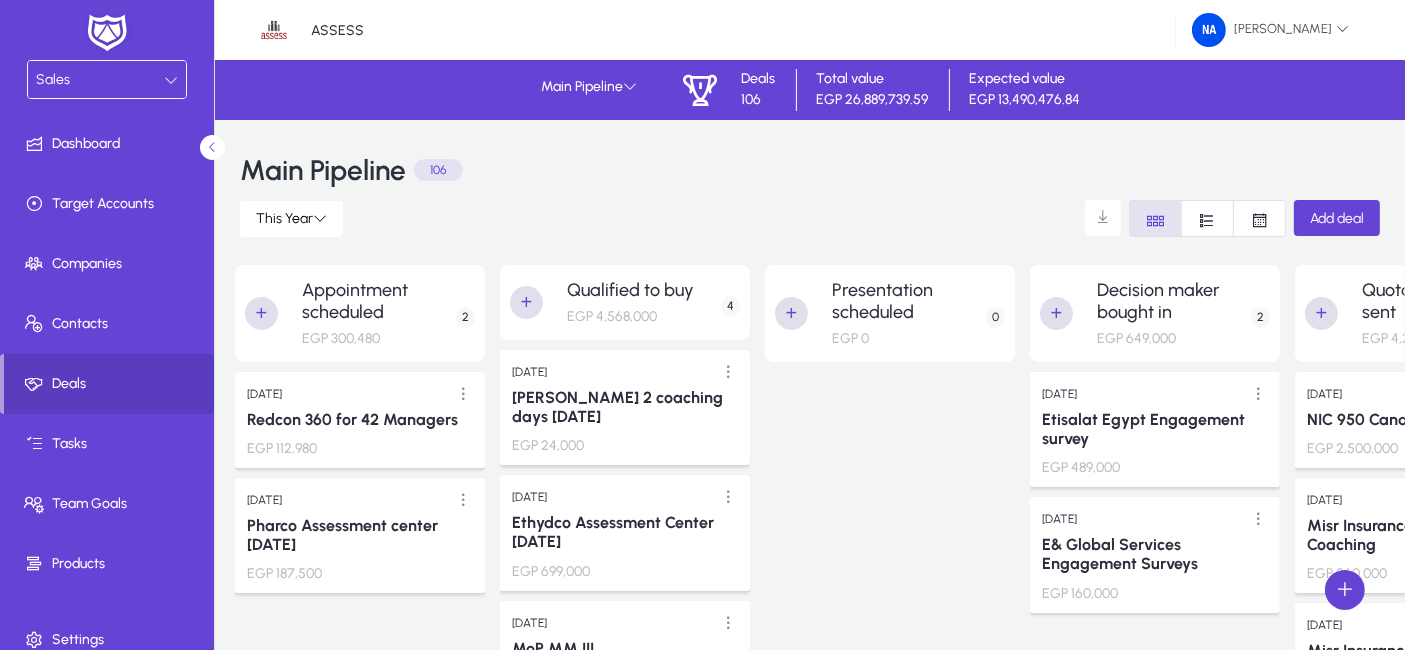 click at bounding box center [890, 2859] 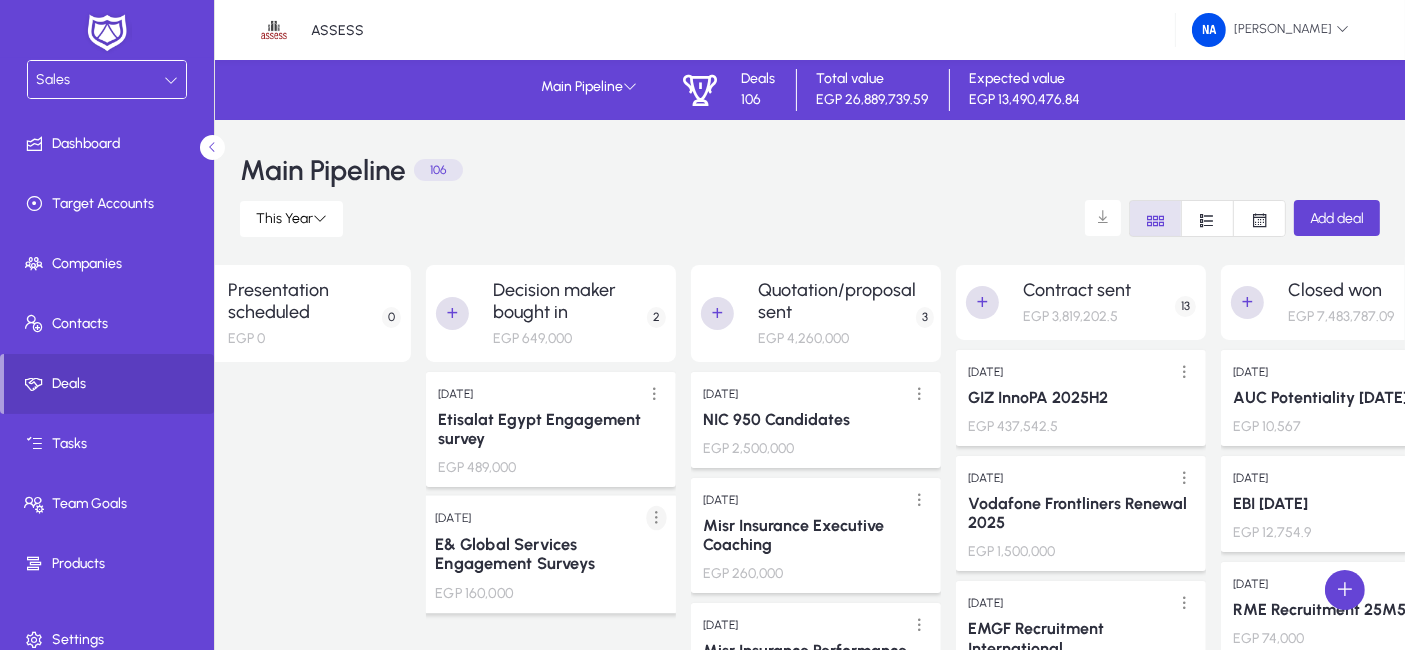 scroll, scrollTop: 0, scrollLeft: 844, axis: horizontal 